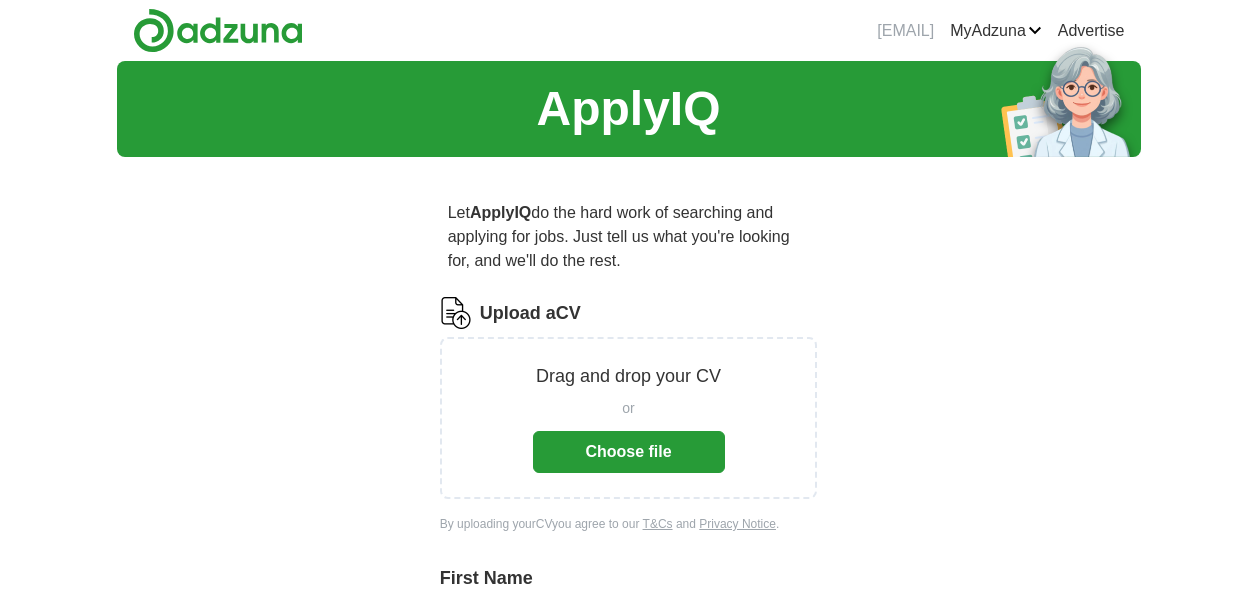 scroll, scrollTop: 0, scrollLeft: 0, axis: both 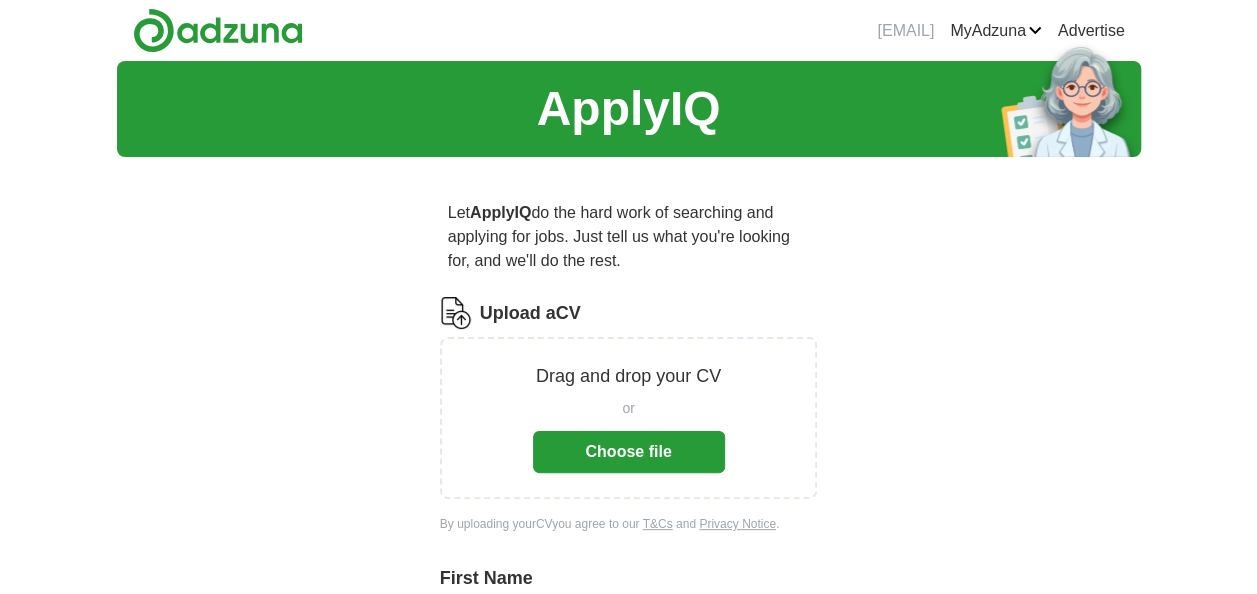 click on "Choose file" at bounding box center (629, 452) 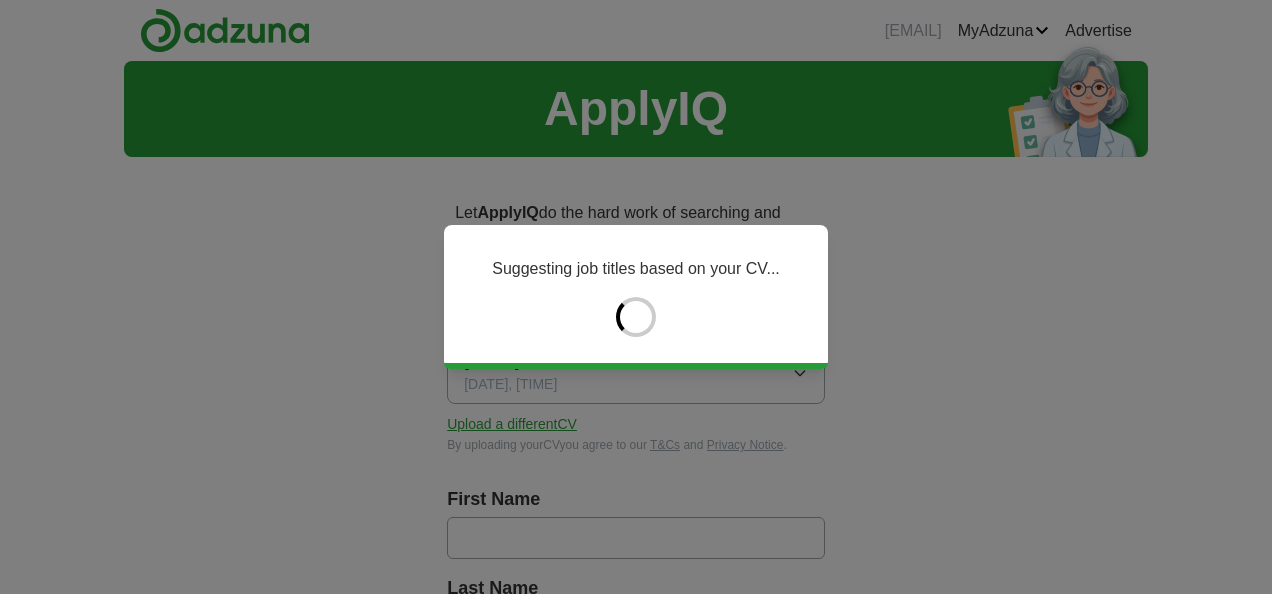 type on "***" 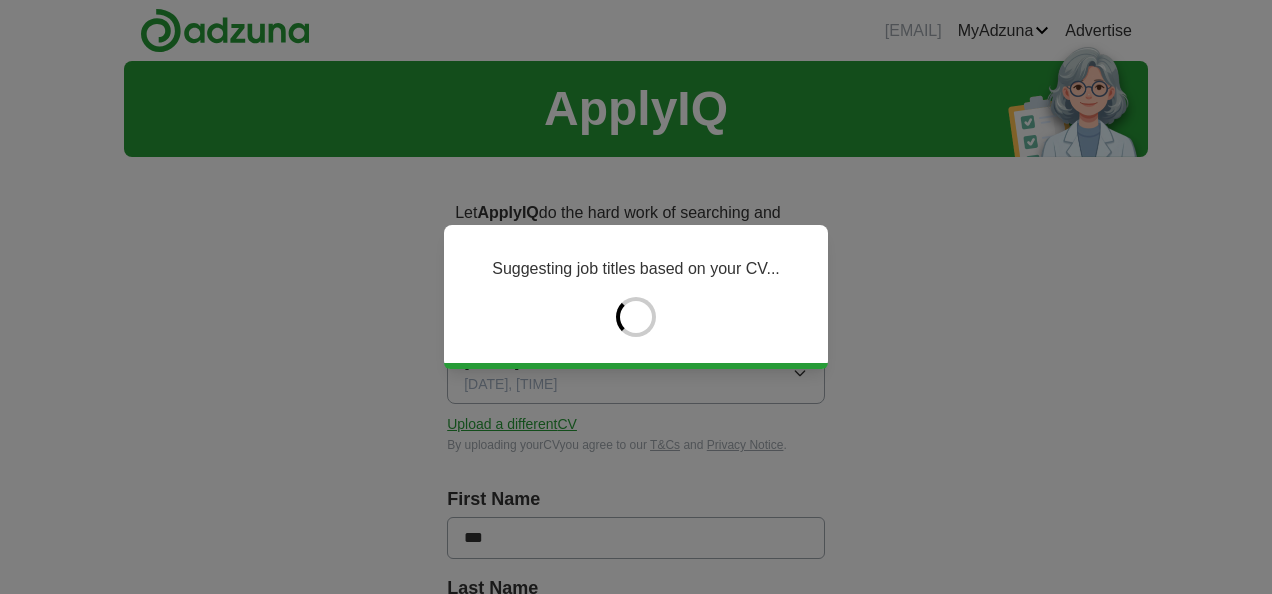 type on "*****" 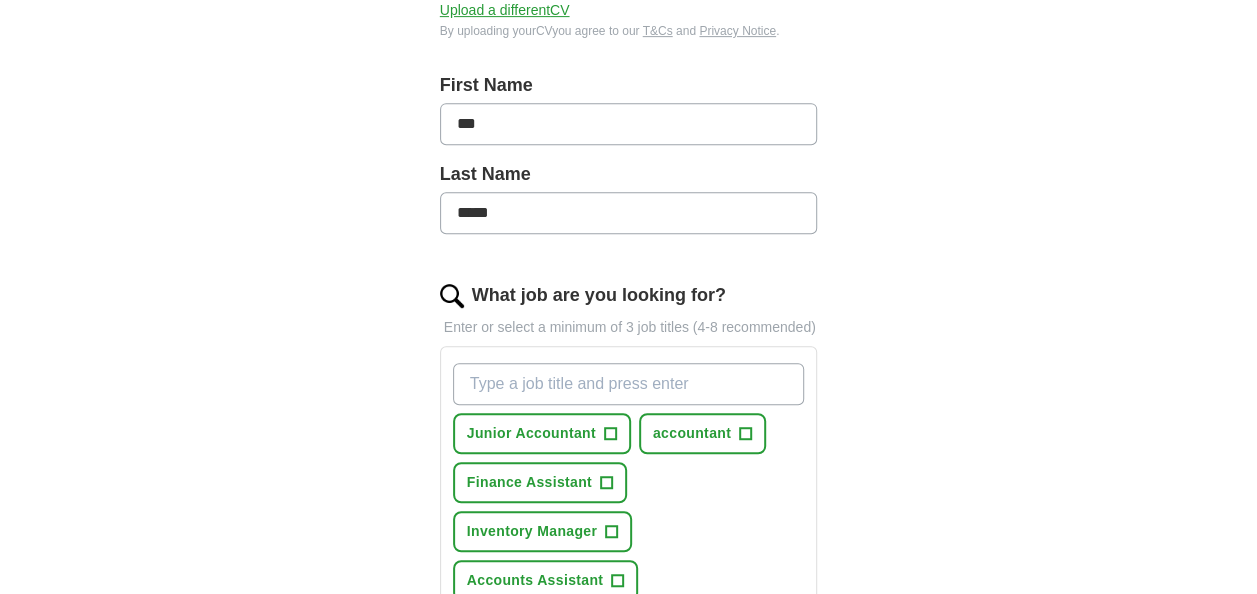 scroll, scrollTop: 412, scrollLeft: 0, axis: vertical 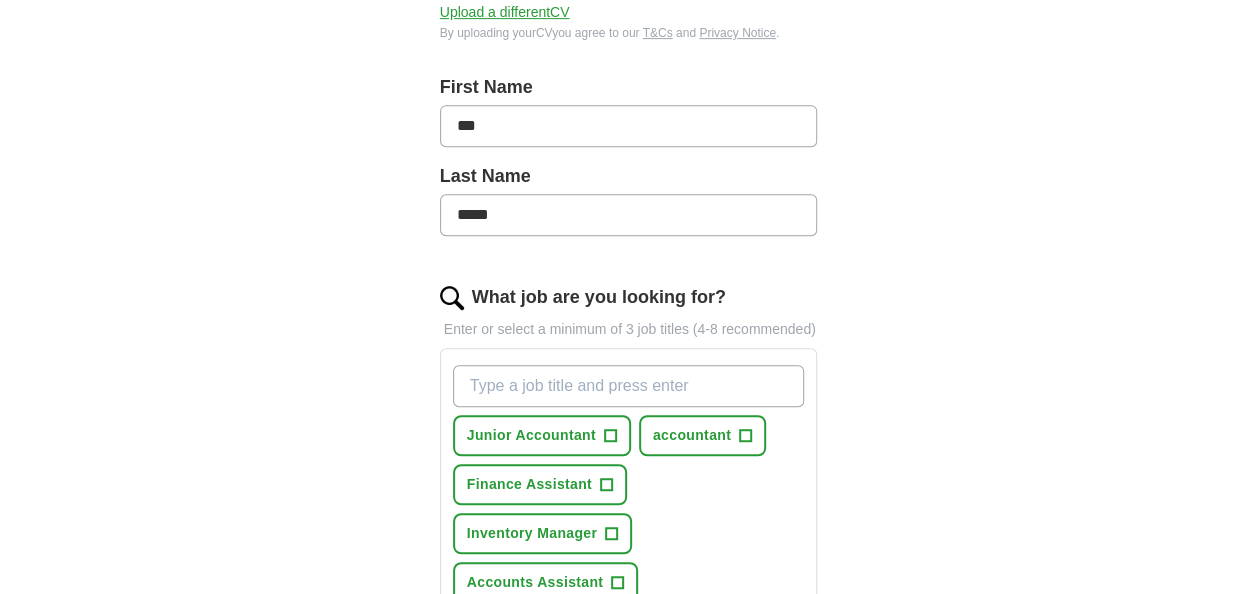 drag, startPoint x: 531, startPoint y: 105, endPoint x: 396, endPoint y: 135, distance: 138.29317 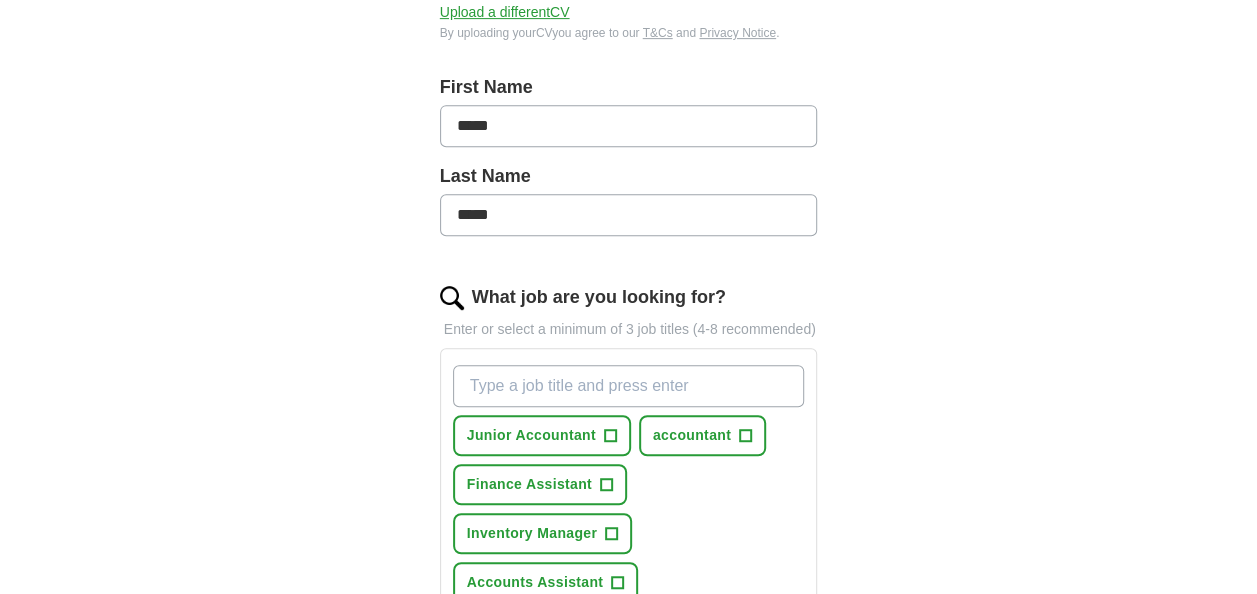 type on "*****" 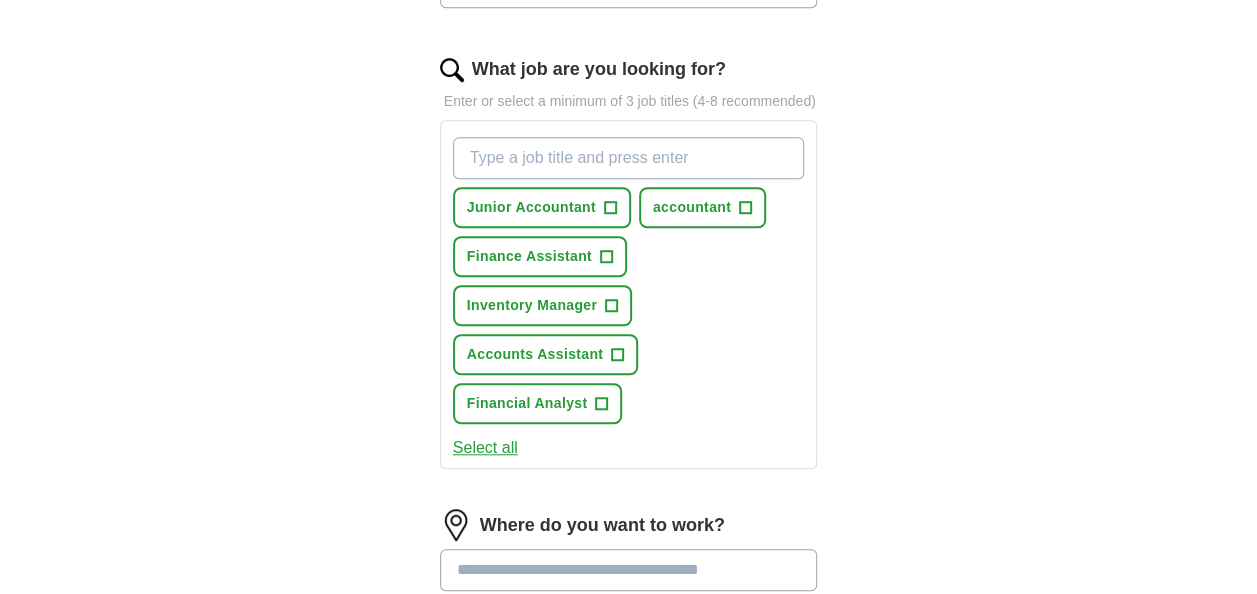 scroll, scrollTop: 674, scrollLeft: 0, axis: vertical 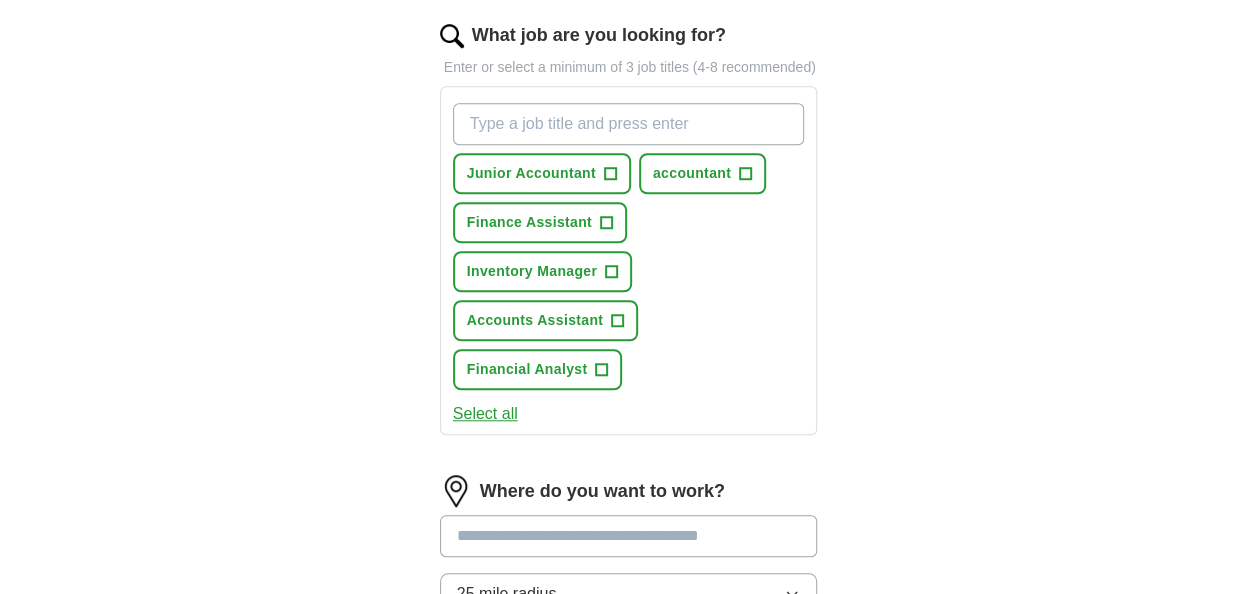 type on "***" 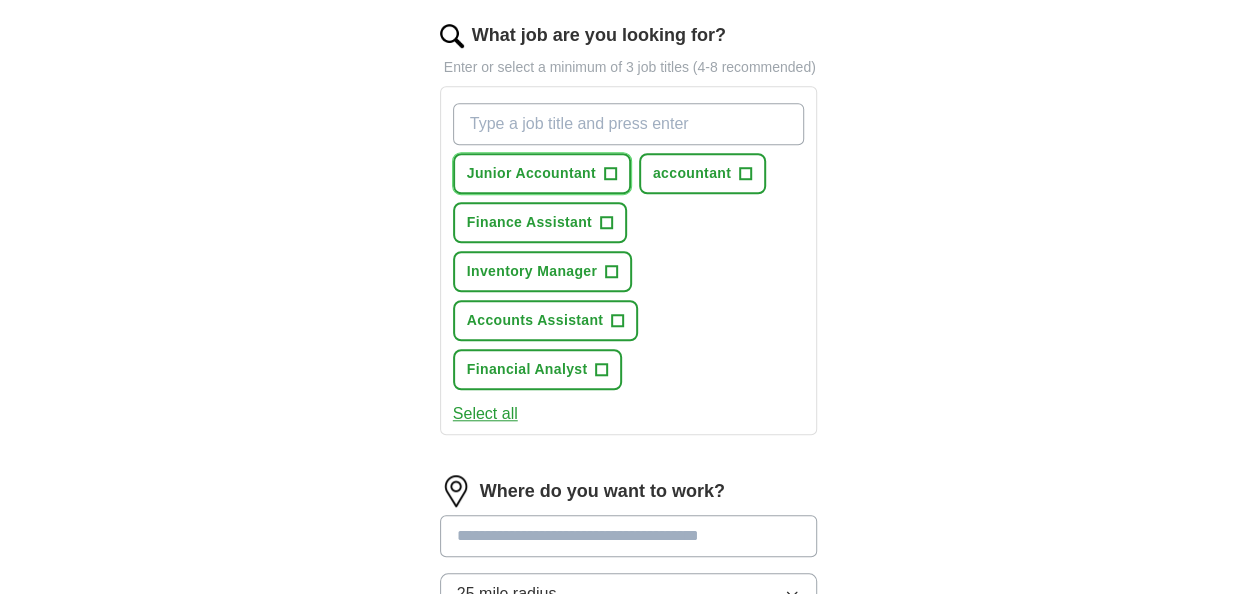 click on "Junior Accountant +" at bounding box center (542, 173) 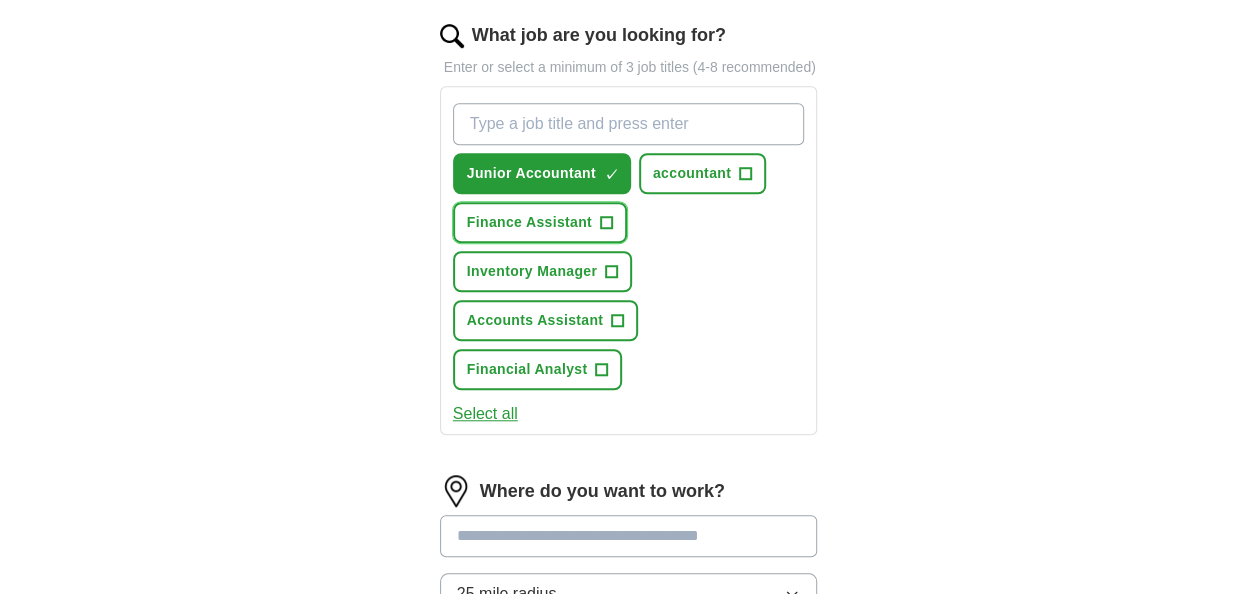 click on "+" at bounding box center [606, 223] 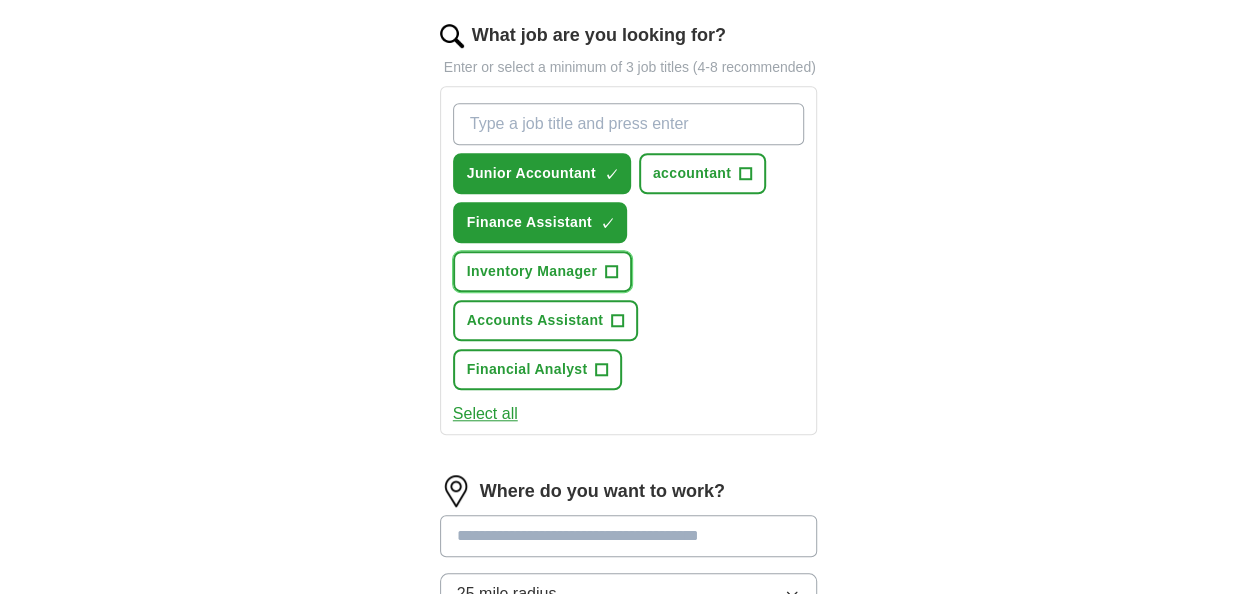 click on "Inventory Manager +" at bounding box center [542, 271] 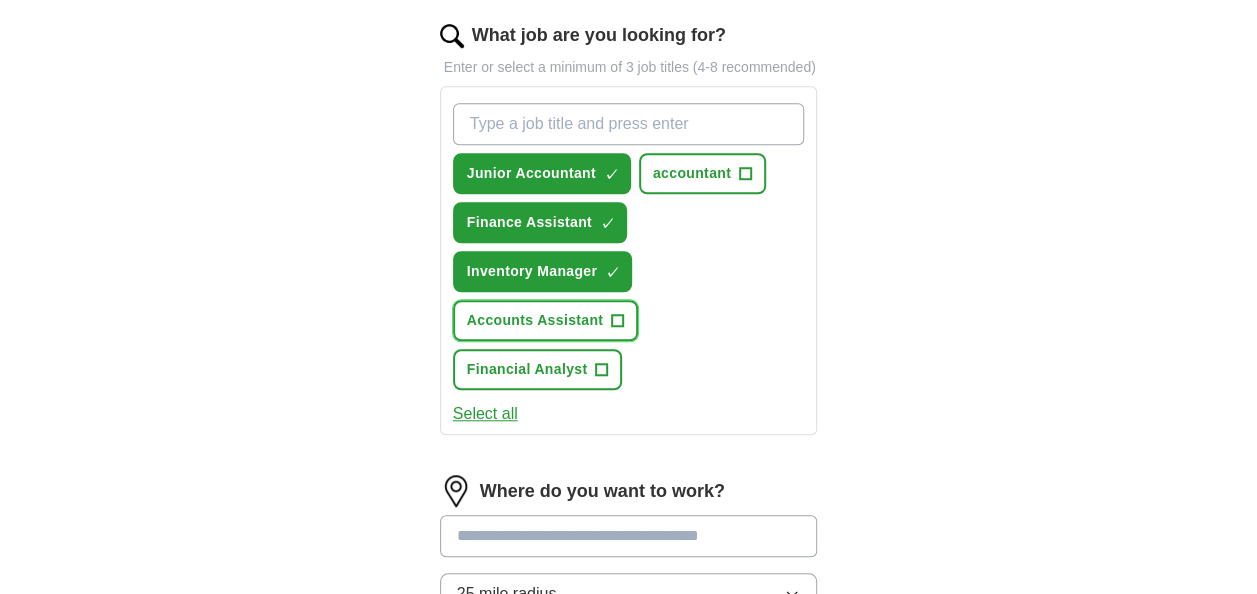 click on "Accounts Assistant +" at bounding box center (545, 320) 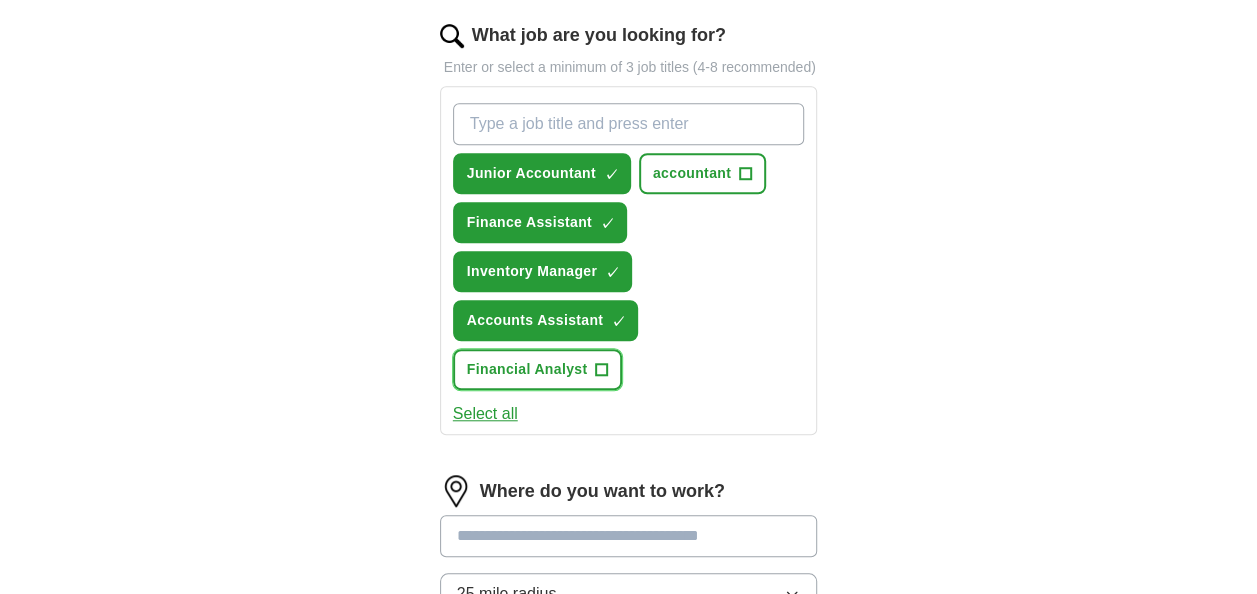 click on "+" at bounding box center [602, 370] 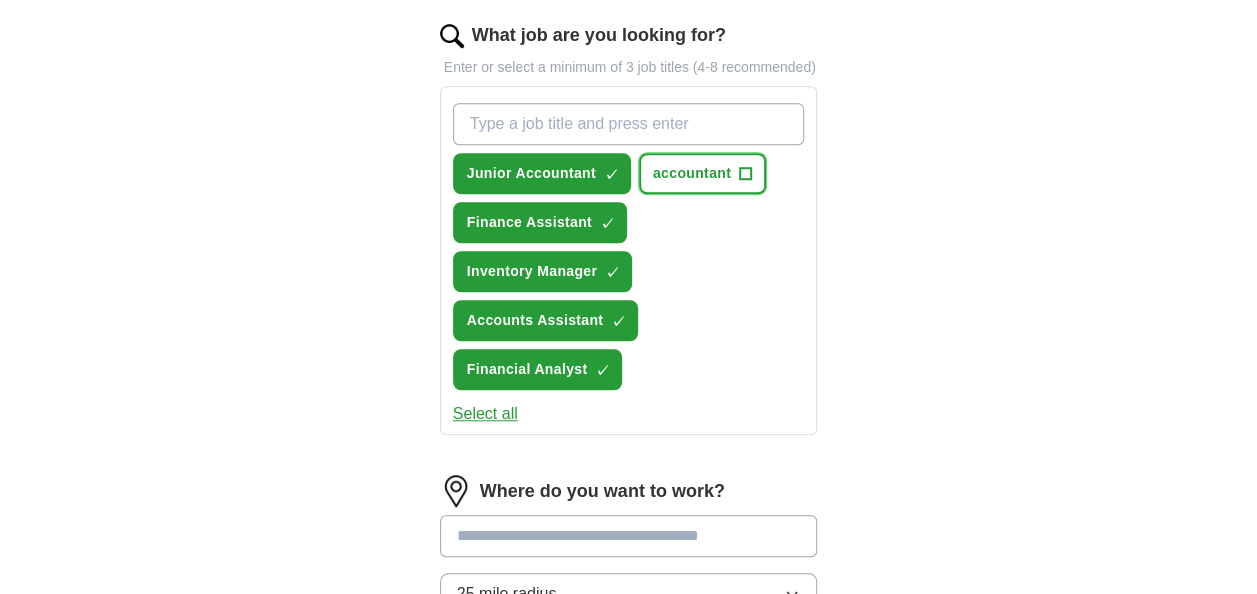 click on "accountant" at bounding box center [692, 173] 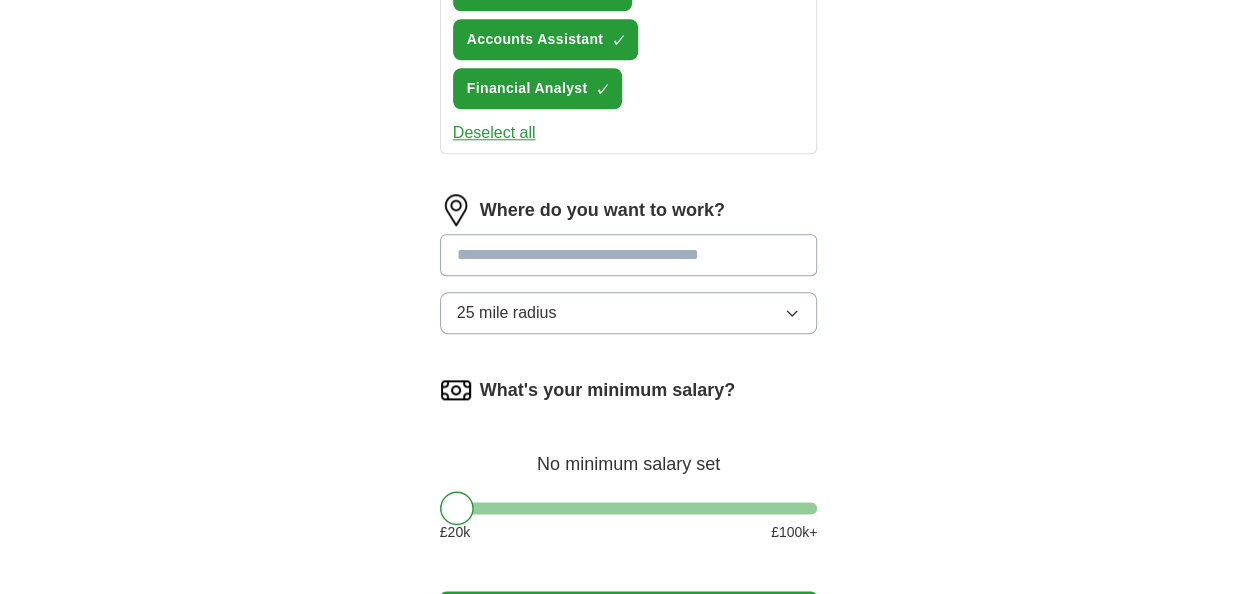 scroll, scrollTop: 984, scrollLeft: 0, axis: vertical 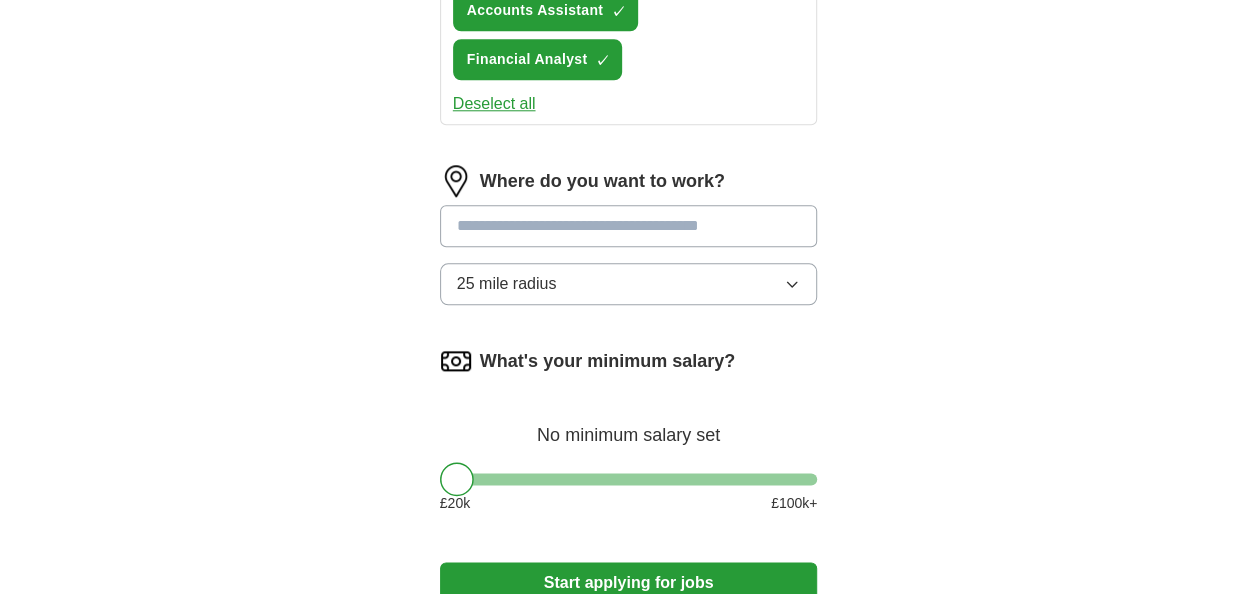 click at bounding box center (629, 226) 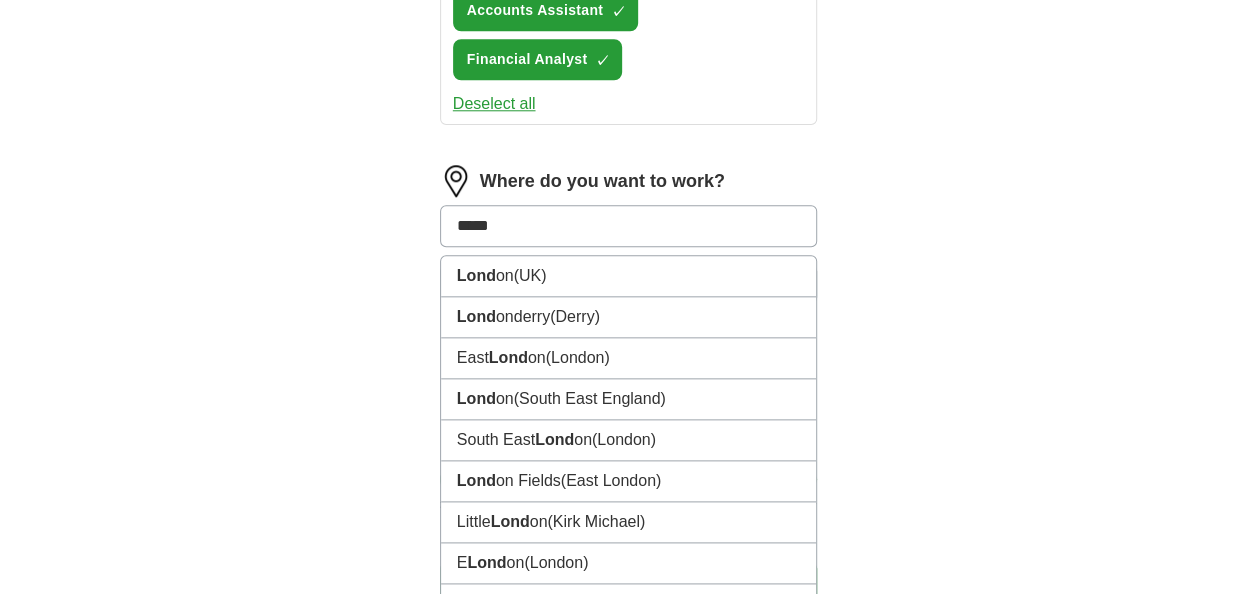 type on "******" 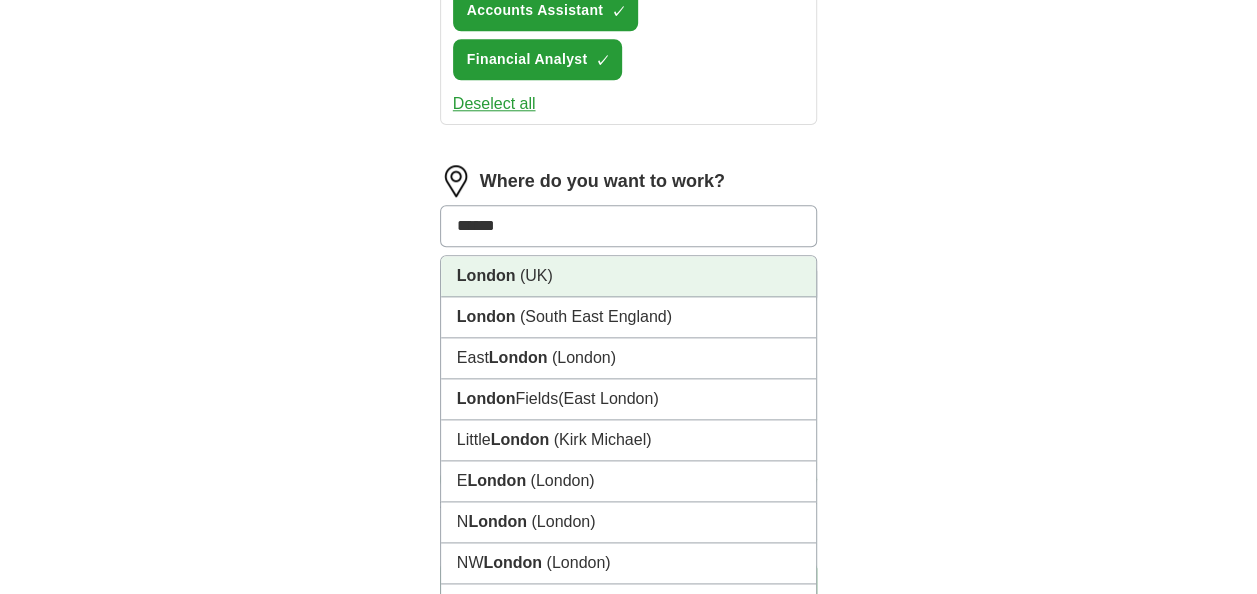 click on "(UK)" at bounding box center (536, 275) 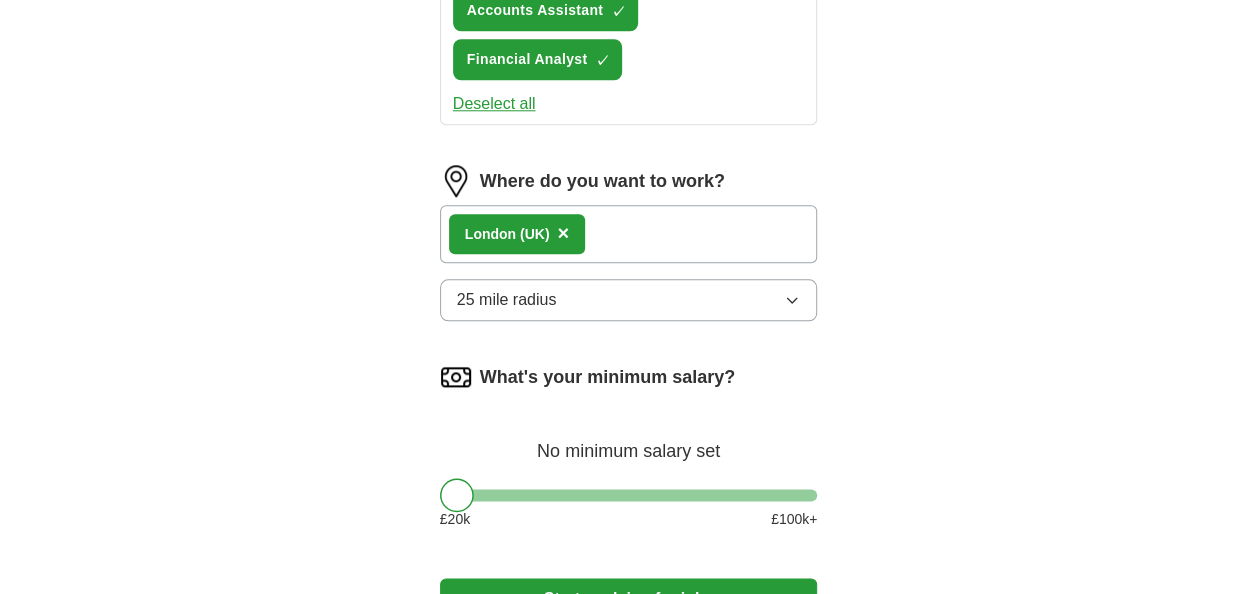 click on "25 mile radius" at bounding box center [629, 300] 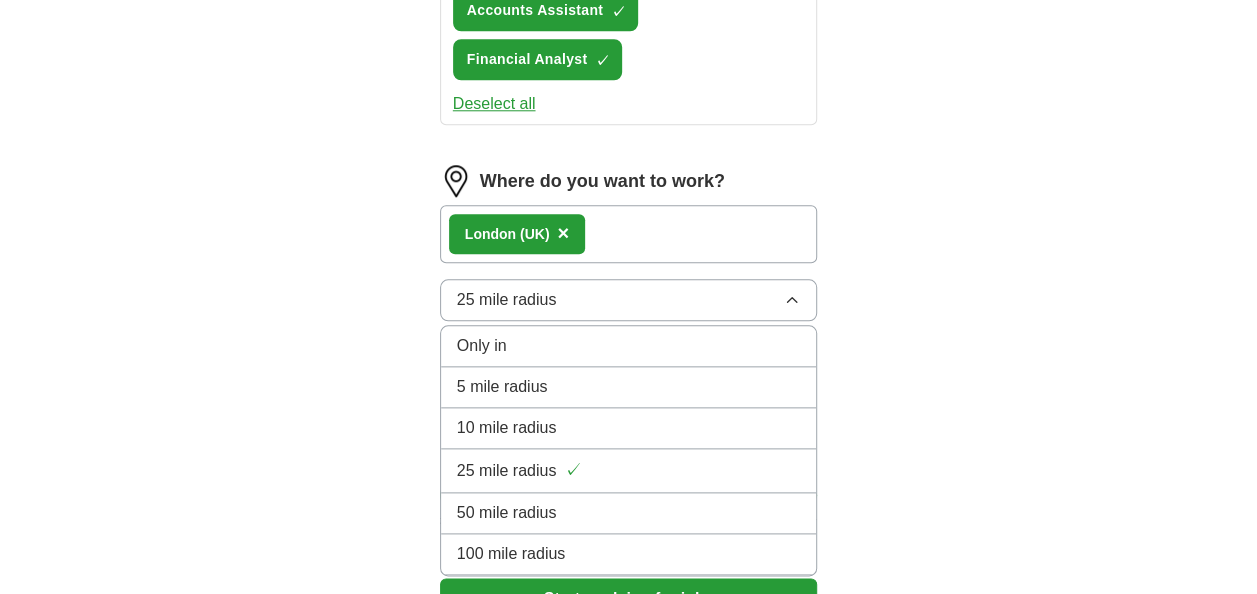 click on "10 mile radius" at bounding box center (629, 428) 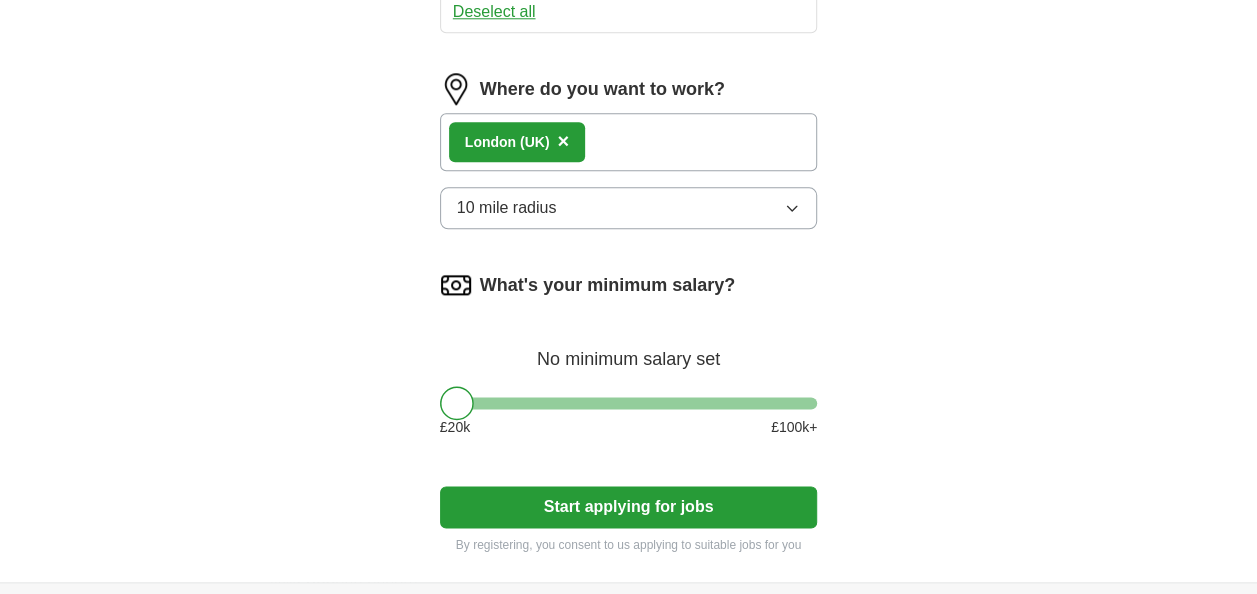 scroll, scrollTop: 1078, scrollLeft: 0, axis: vertical 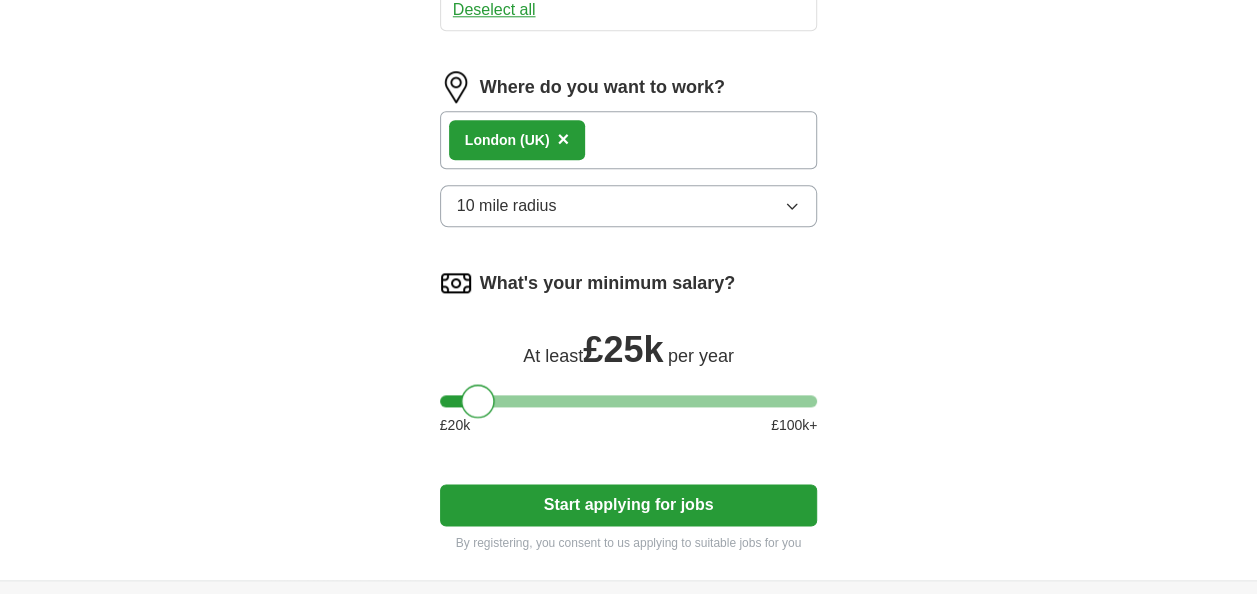 drag, startPoint x: 461, startPoint y: 401, endPoint x: 484, endPoint y: 403, distance: 23.086792 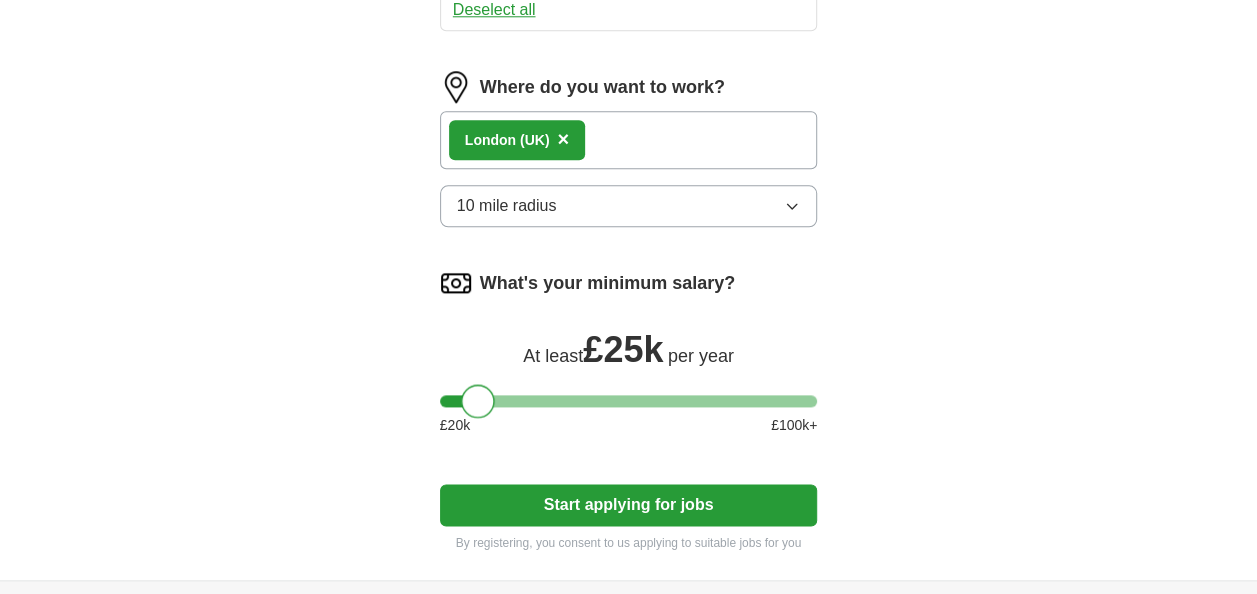 click on "Start applying for jobs" at bounding box center (629, 505) 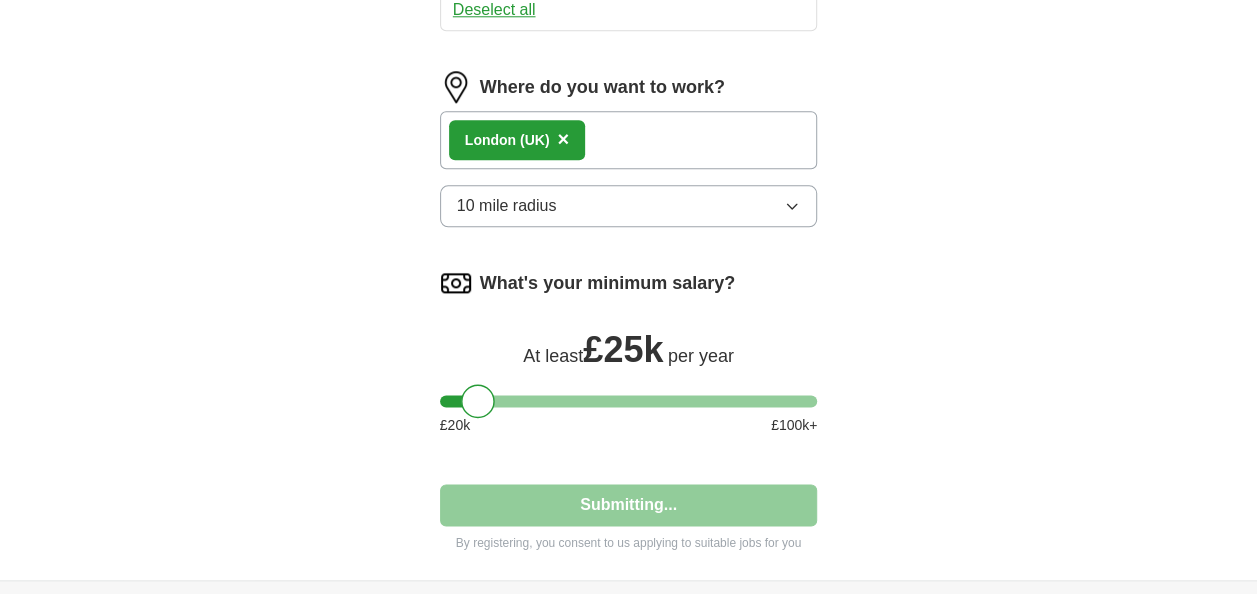 select on "**" 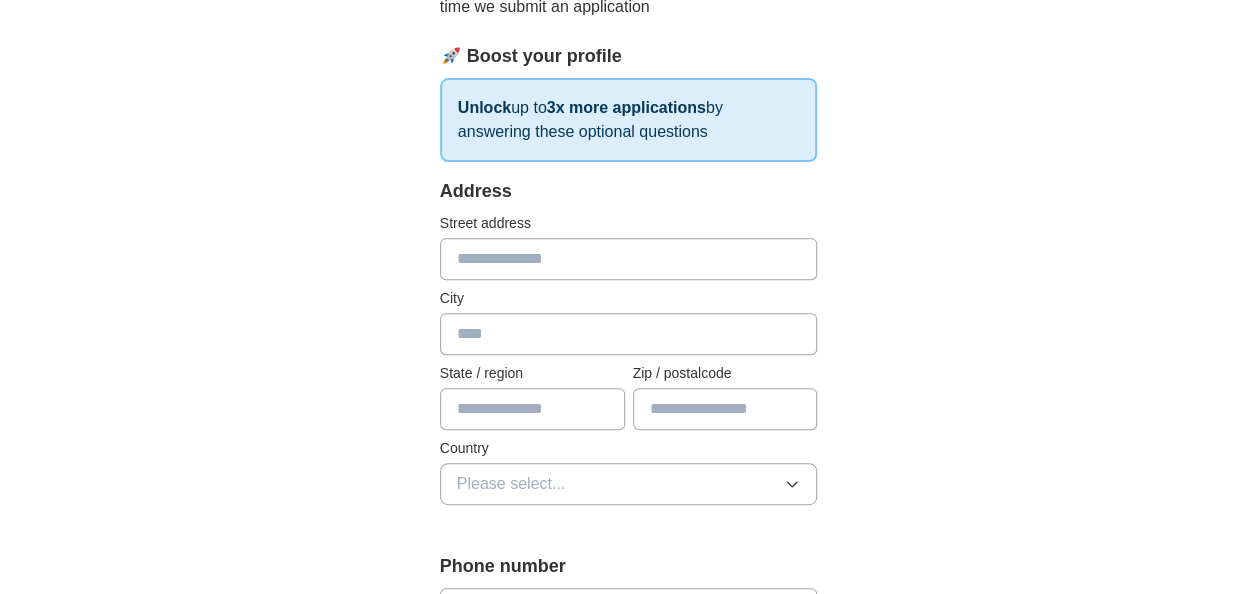 scroll, scrollTop: 320, scrollLeft: 0, axis: vertical 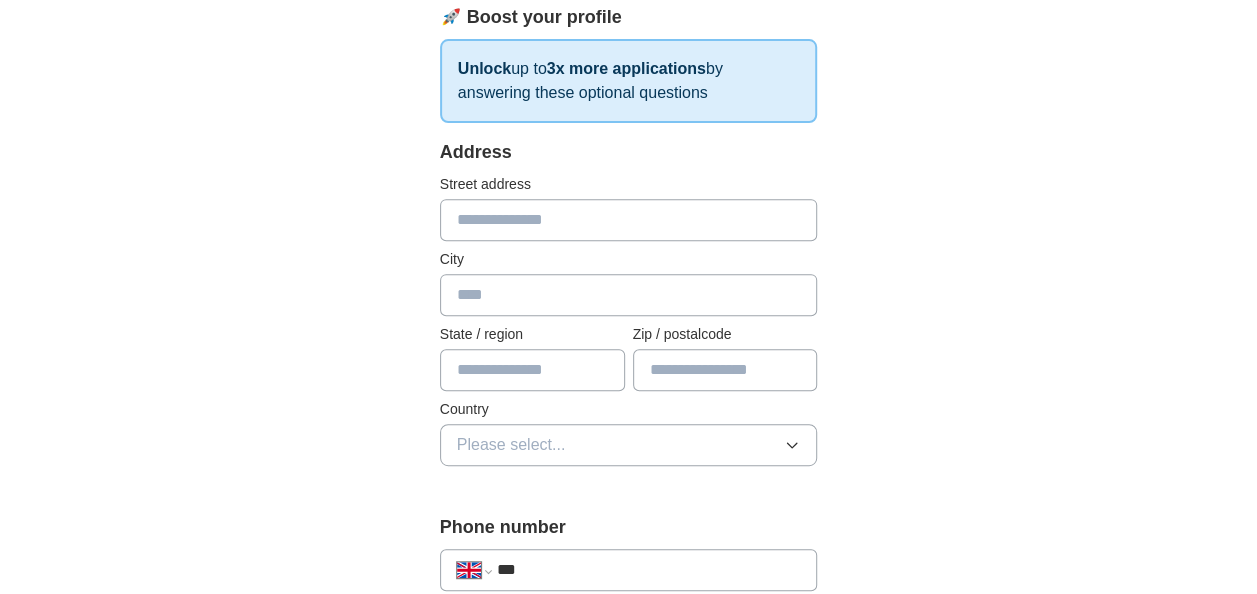 click at bounding box center (629, 220) 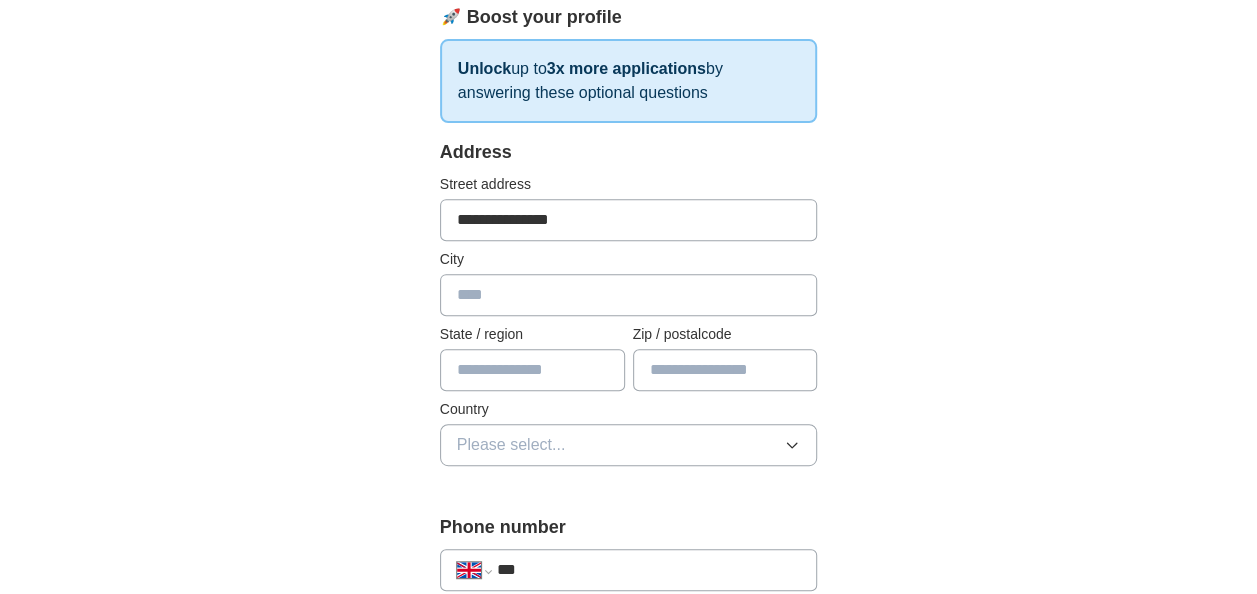 type on "******" 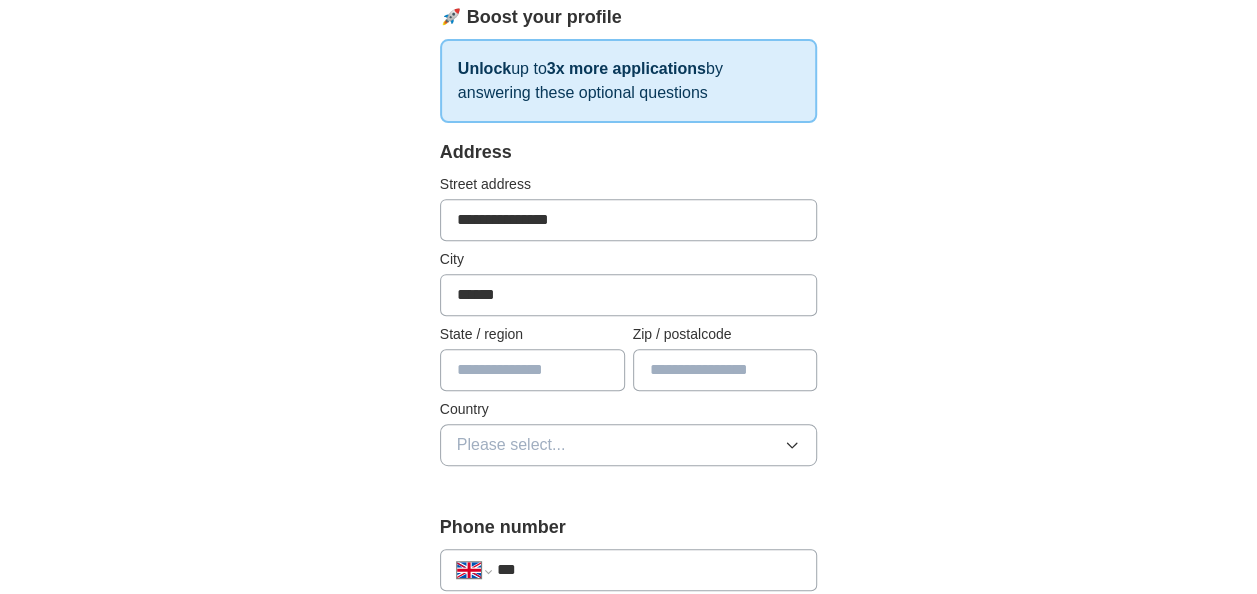 type on "**********" 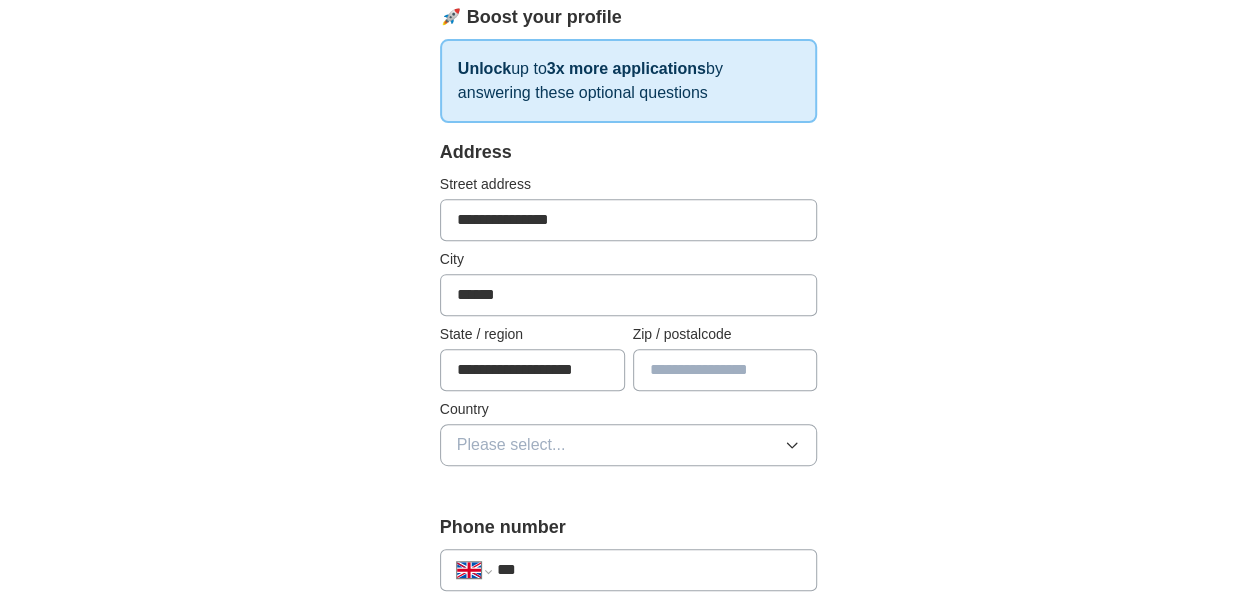 type on "*******" 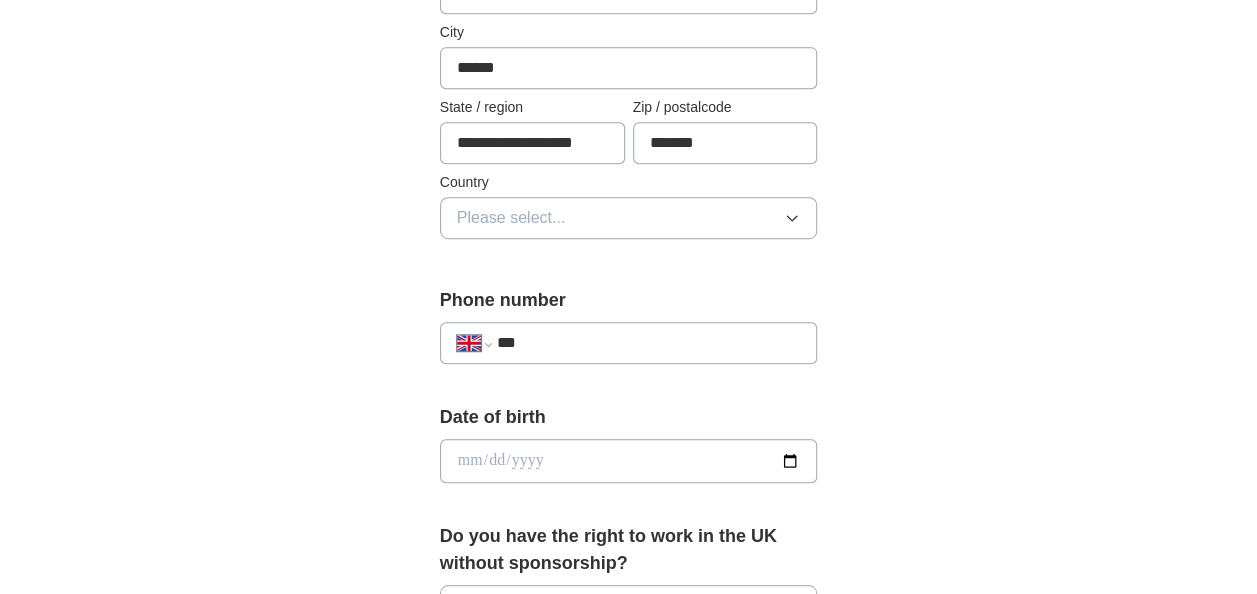 scroll, scrollTop: 566, scrollLeft: 0, axis: vertical 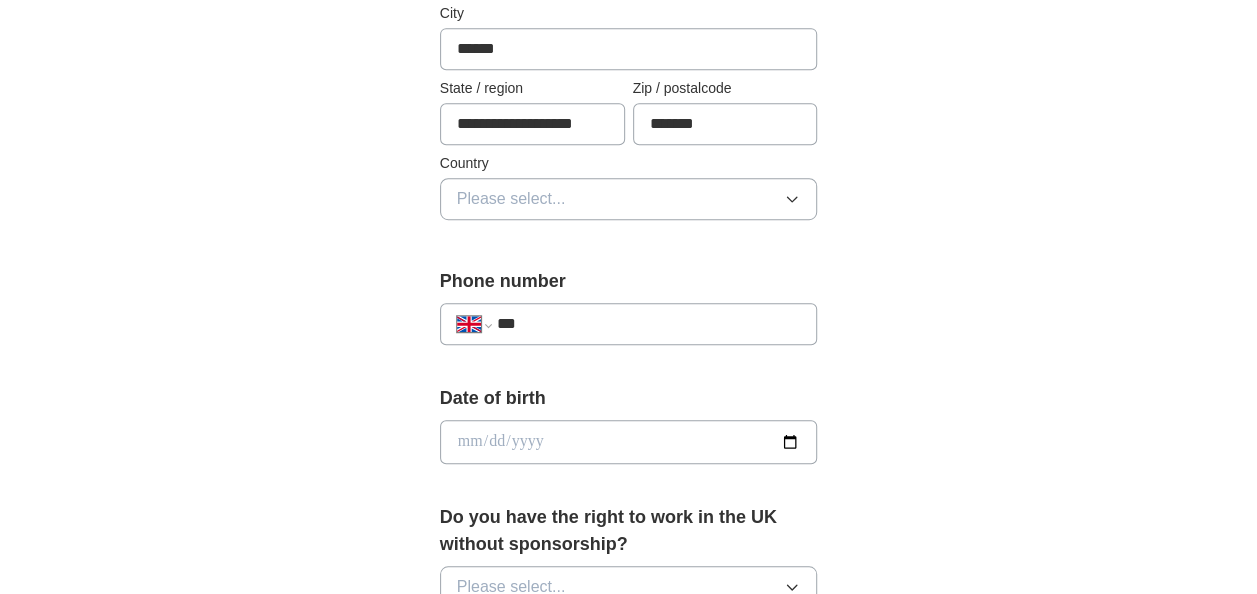click on "Please select..." at bounding box center (629, 199) 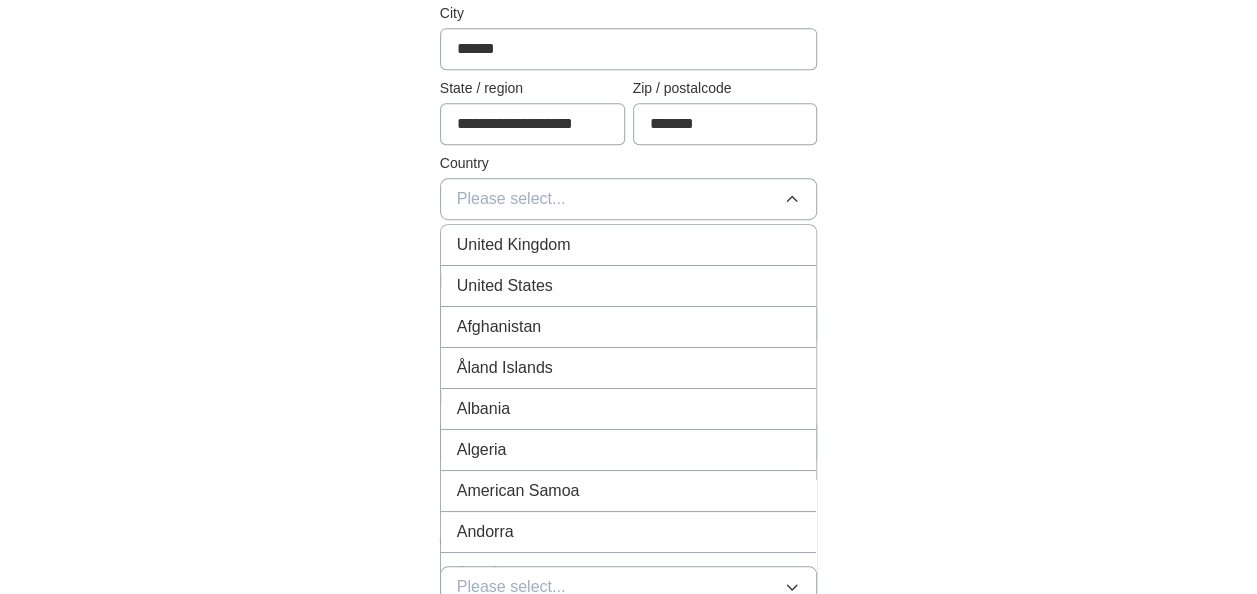 click on "United Kingdom" at bounding box center (514, 245) 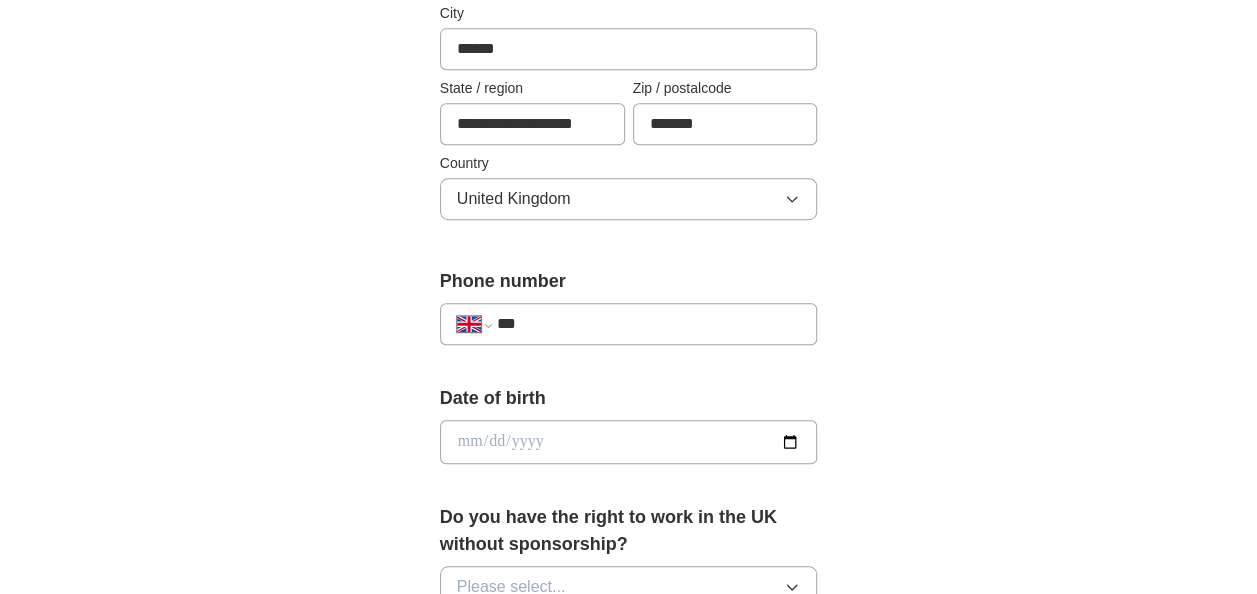 click on "***" at bounding box center (649, 324) 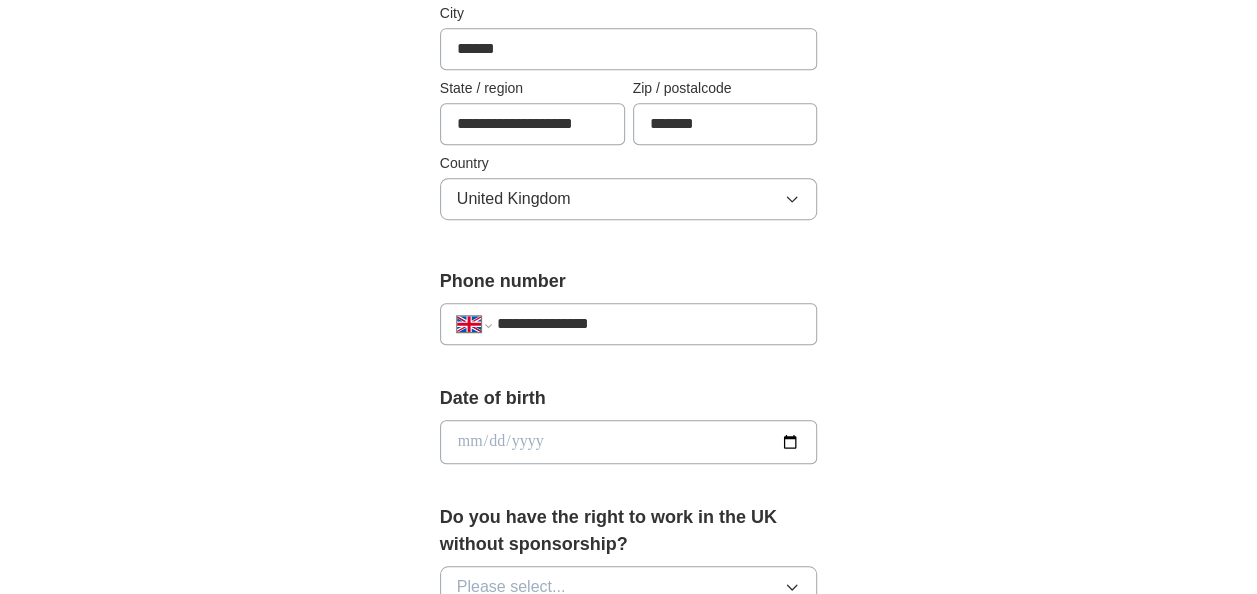 click at bounding box center [629, 442] 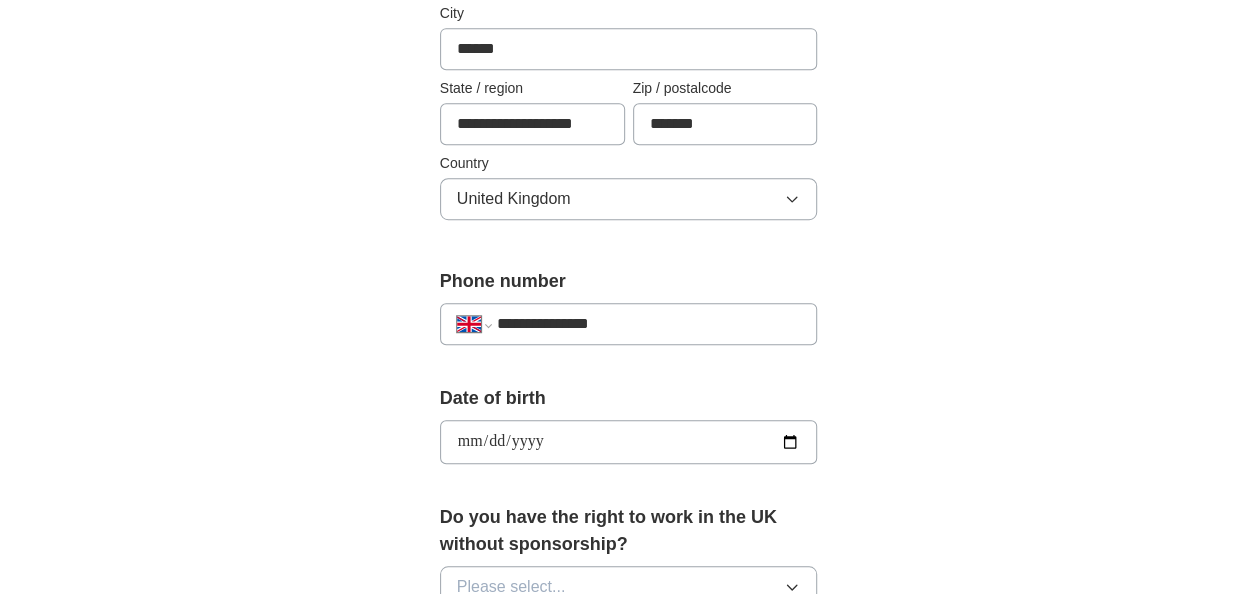 type on "**********" 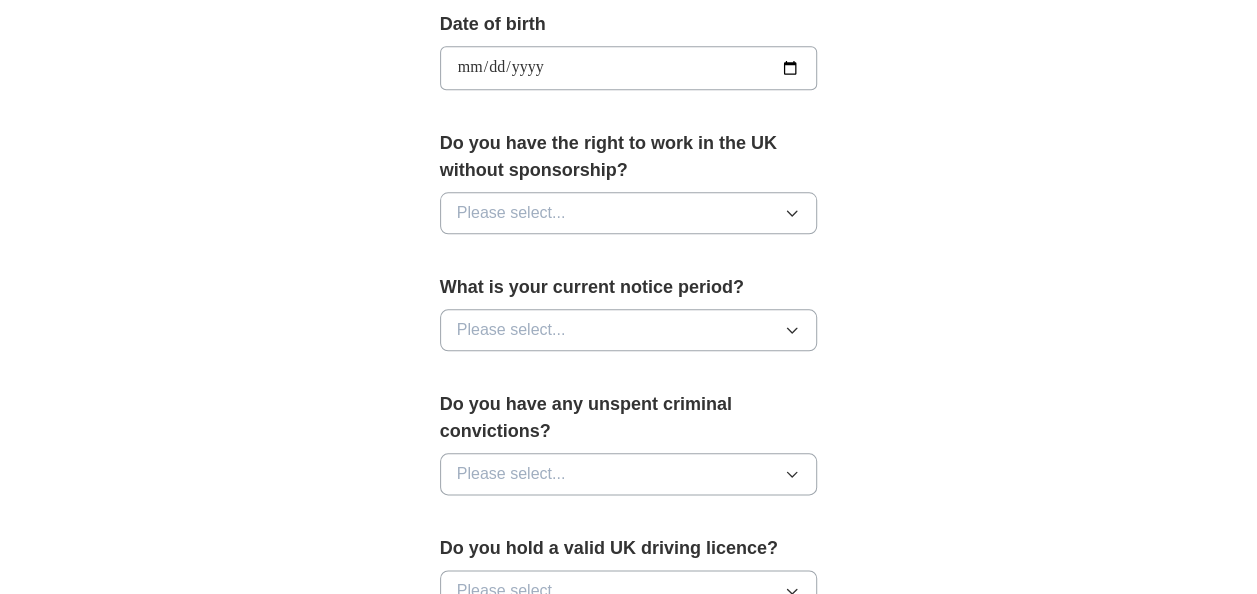 scroll, scrollTop: 968, scrollLeft: 0, axis: vertical 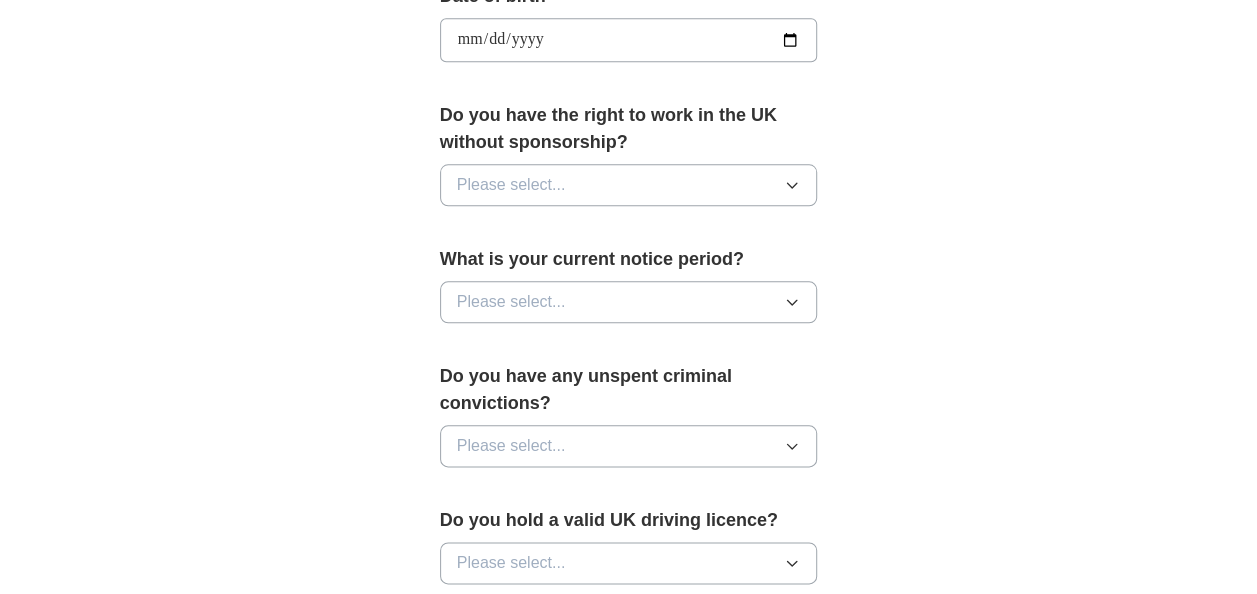 click on "Please select..." at bounding box center [629, 185] 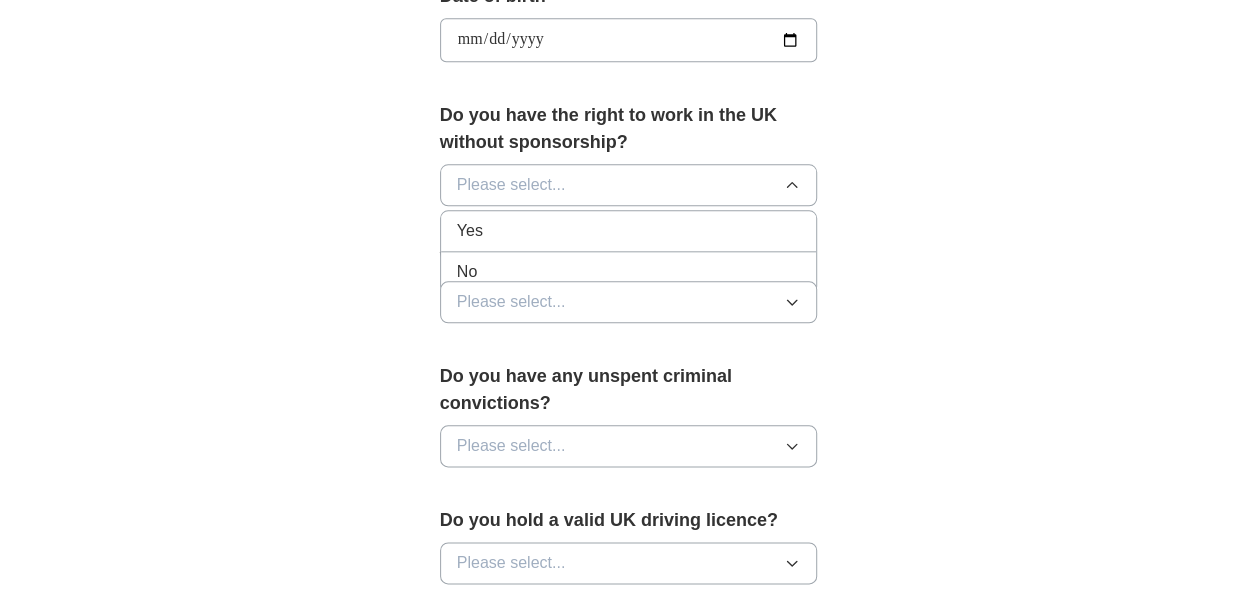 click on "Yes" at bounding box center [629, 231] 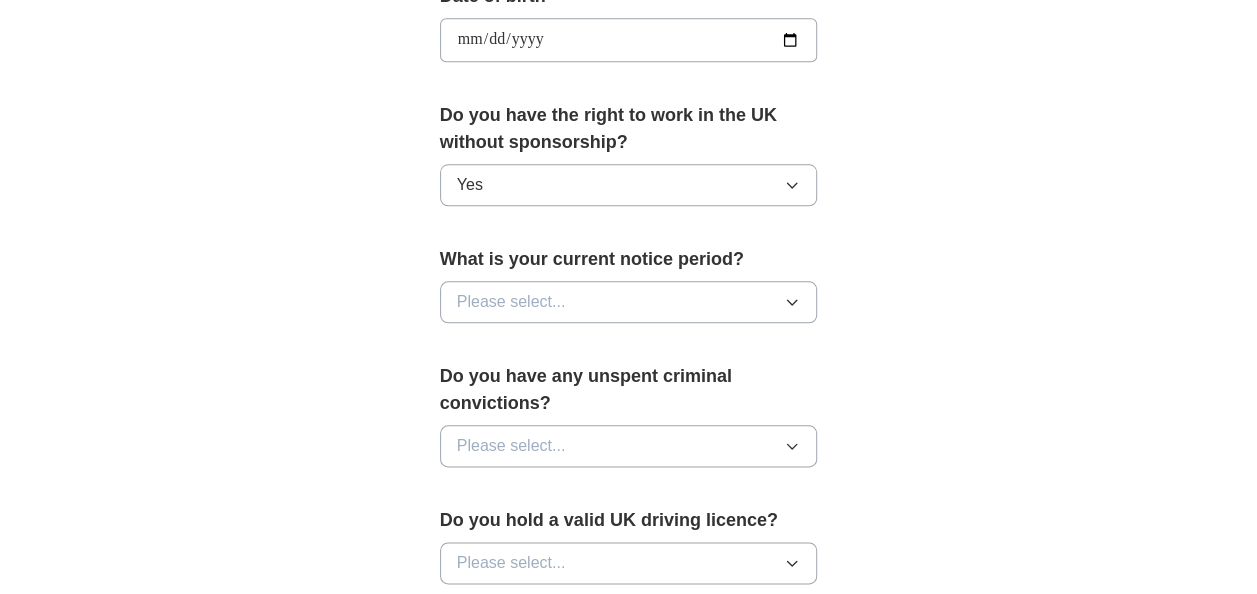 click on "Please select..." at bounding box center [511, 302] 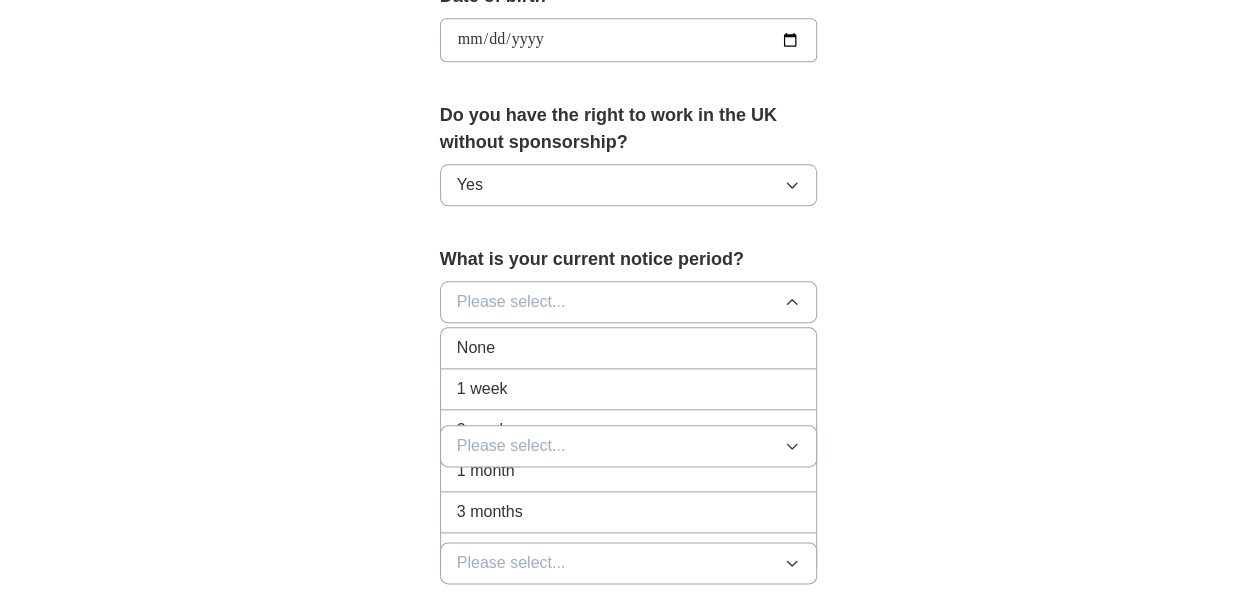 click on "2 weeks" at bounding box center (629, 430) 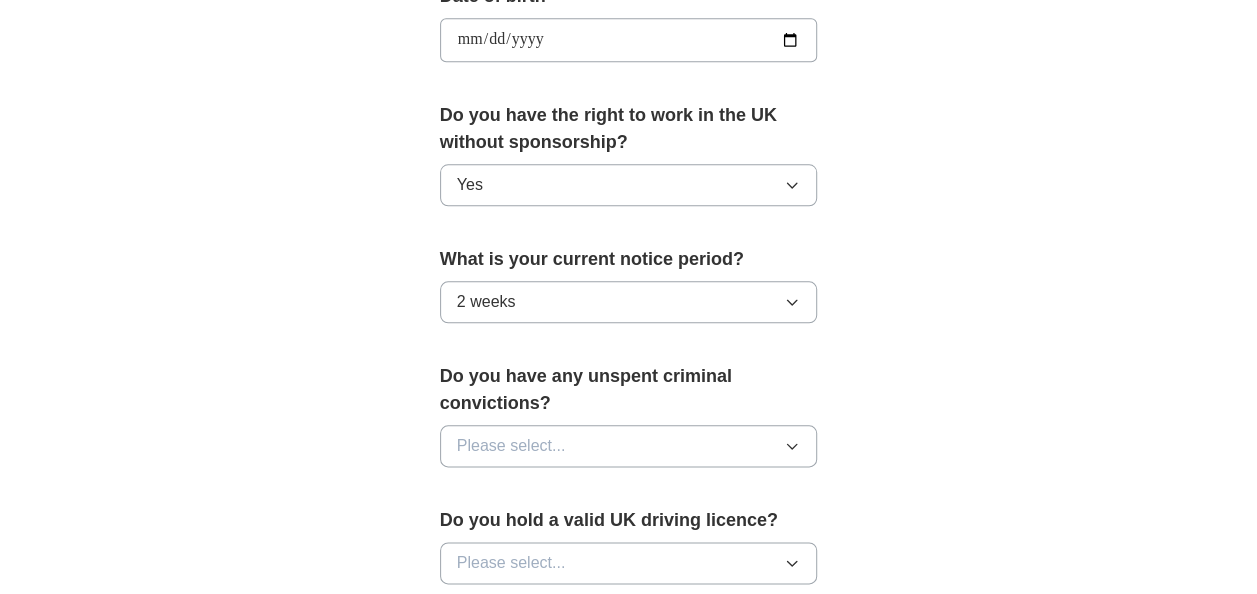 click on "Please select..." at bounding box center [629, 446] 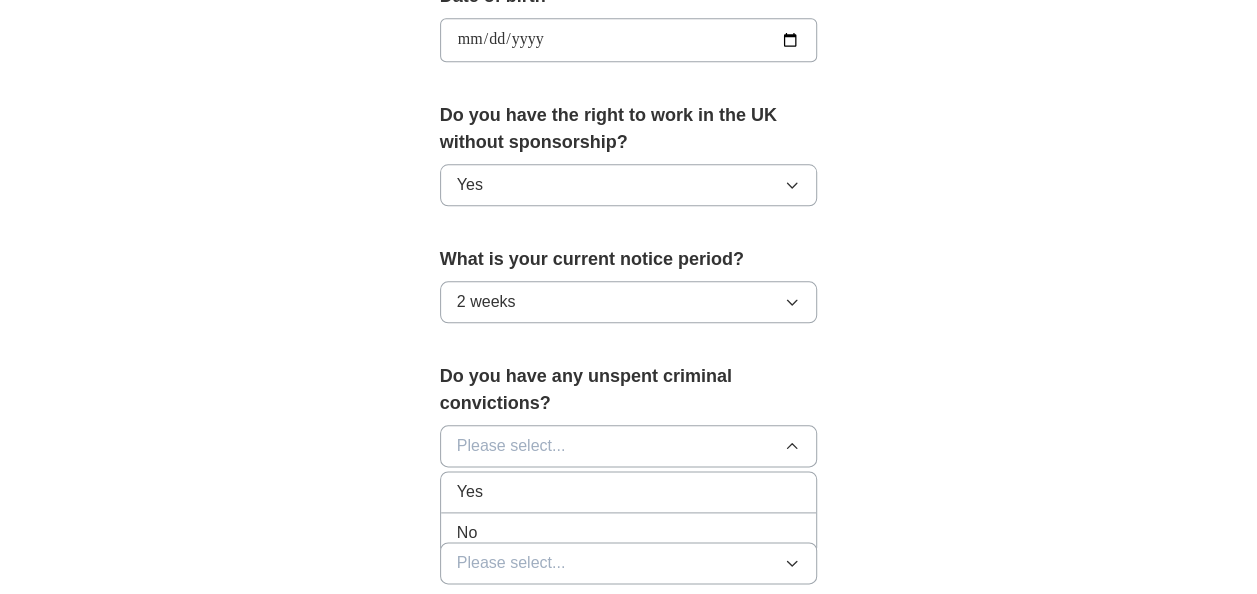 click on "No" at bounding box center (629, 533) 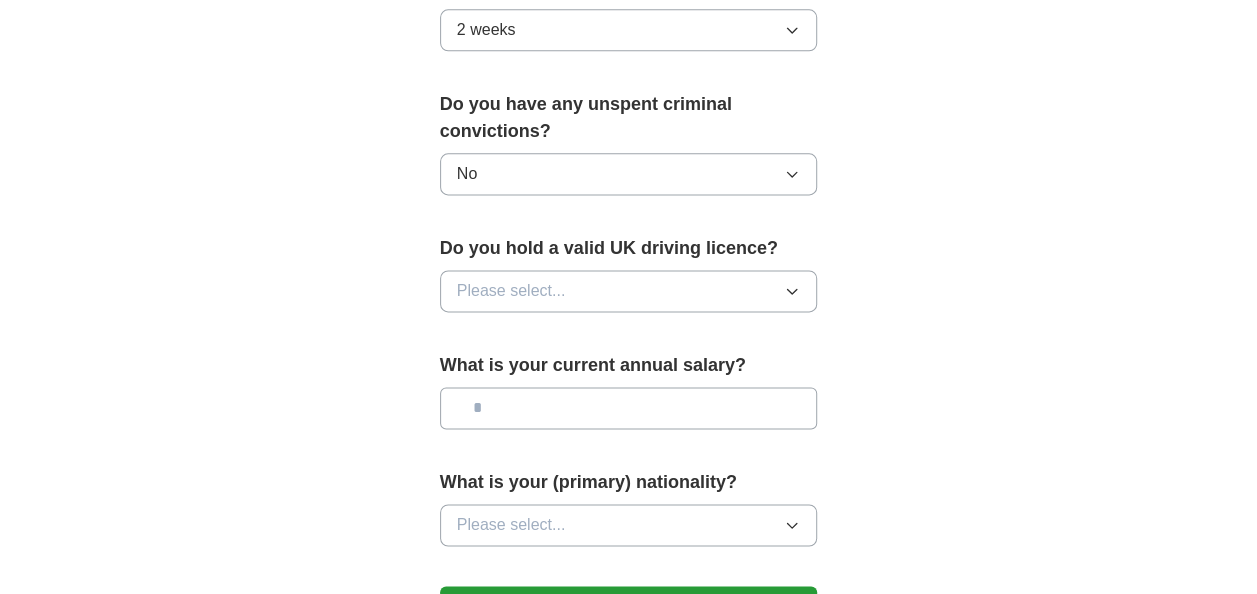 scroll, scrollTop: 1276, scrollLeft: 0, axis: vertical 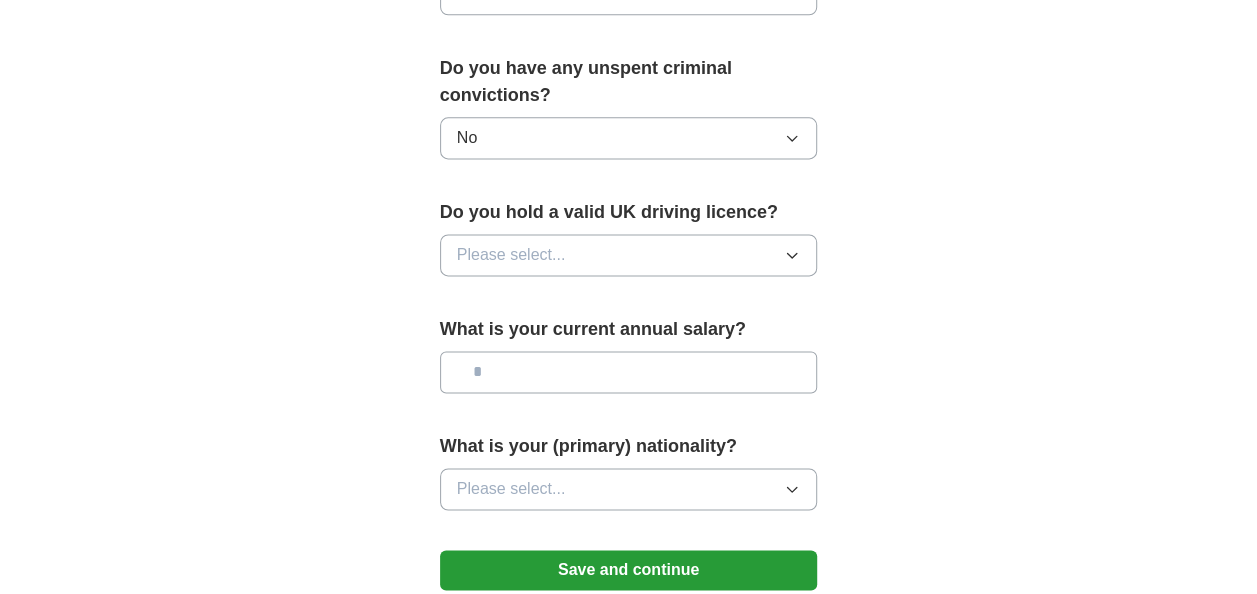 click on "Please select..." at bounding box center [629, 255] 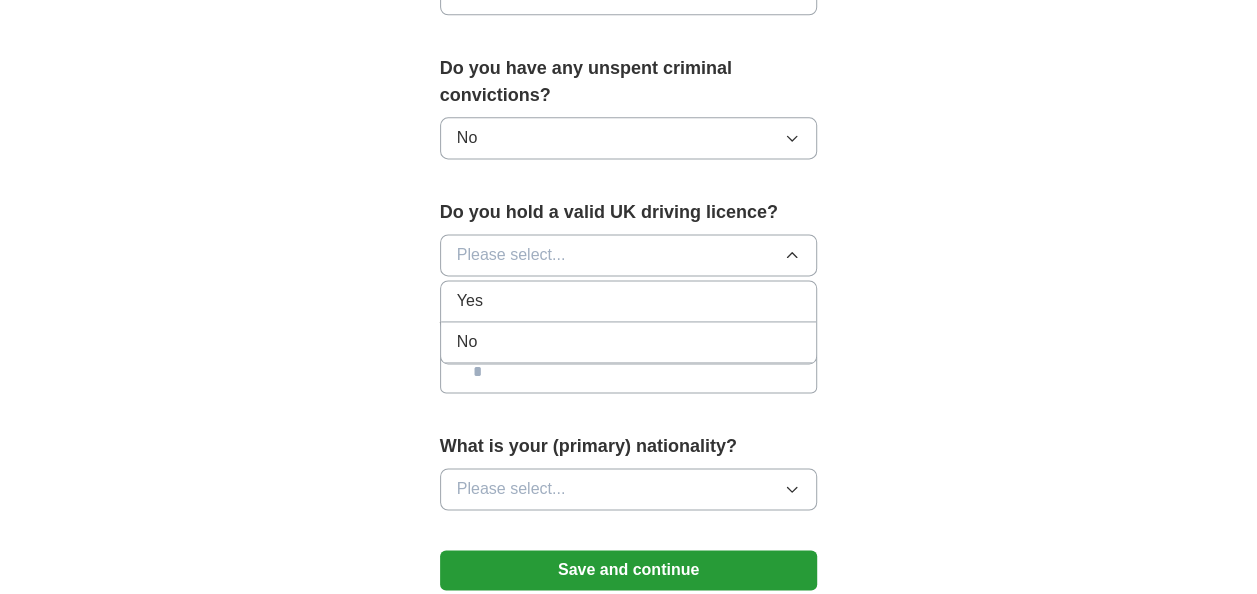 click on "No" at bounding box center [629, 342] 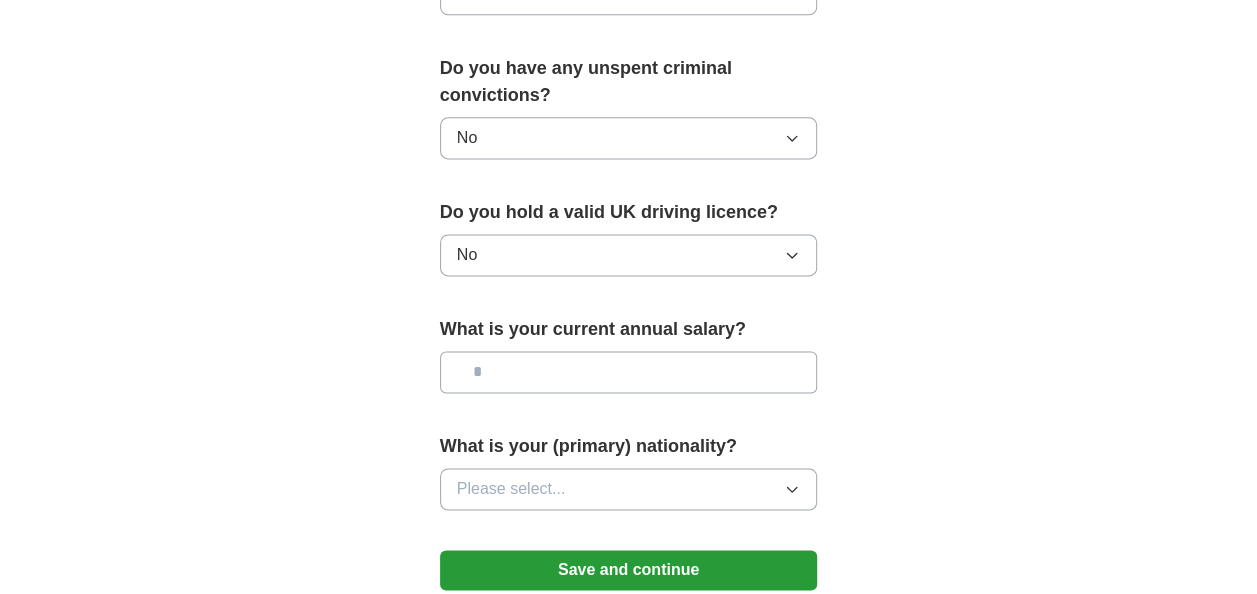 click at bounding box center (629, 372) 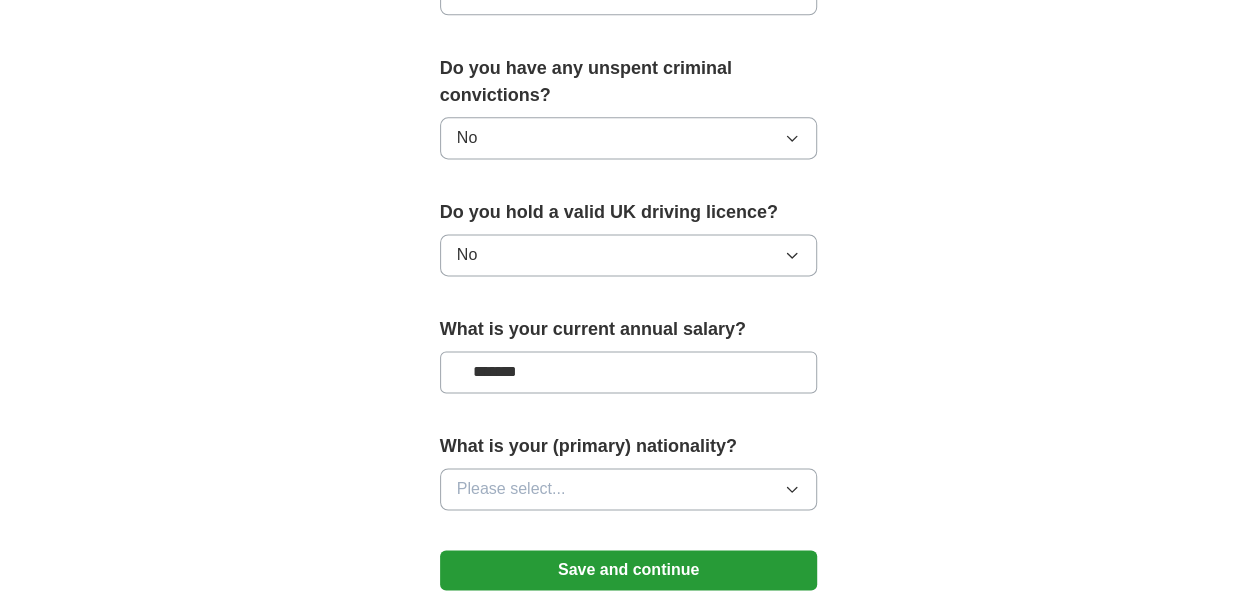 type on "*******" 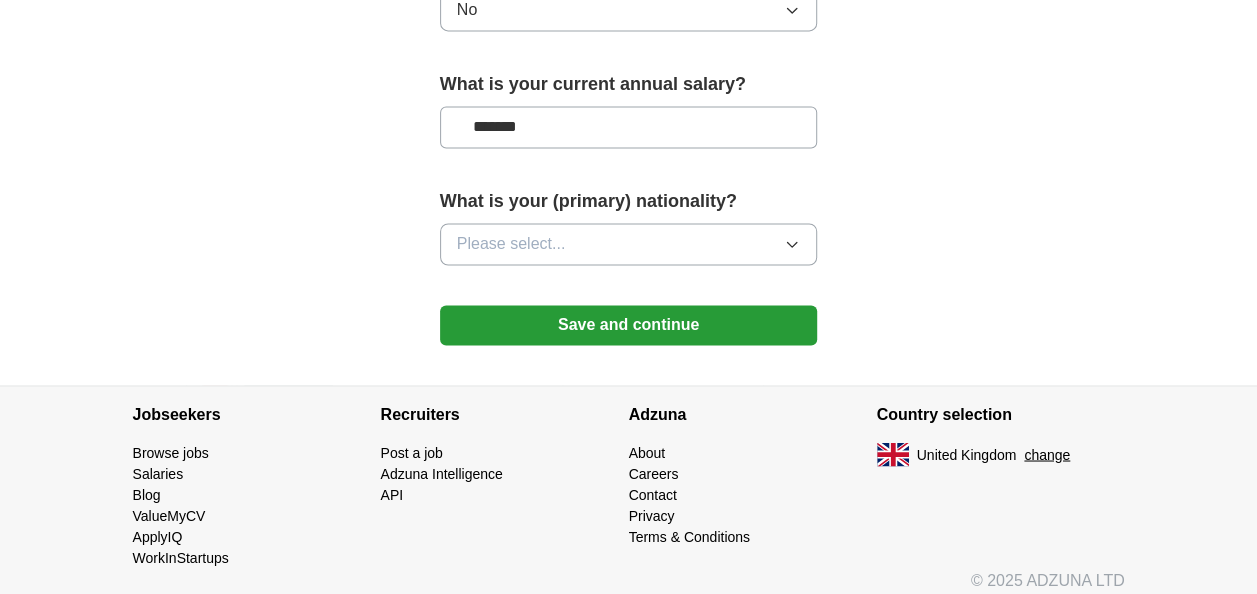 scroll, scrollTop: 1503, scrollLeft: 0, axis: vertical 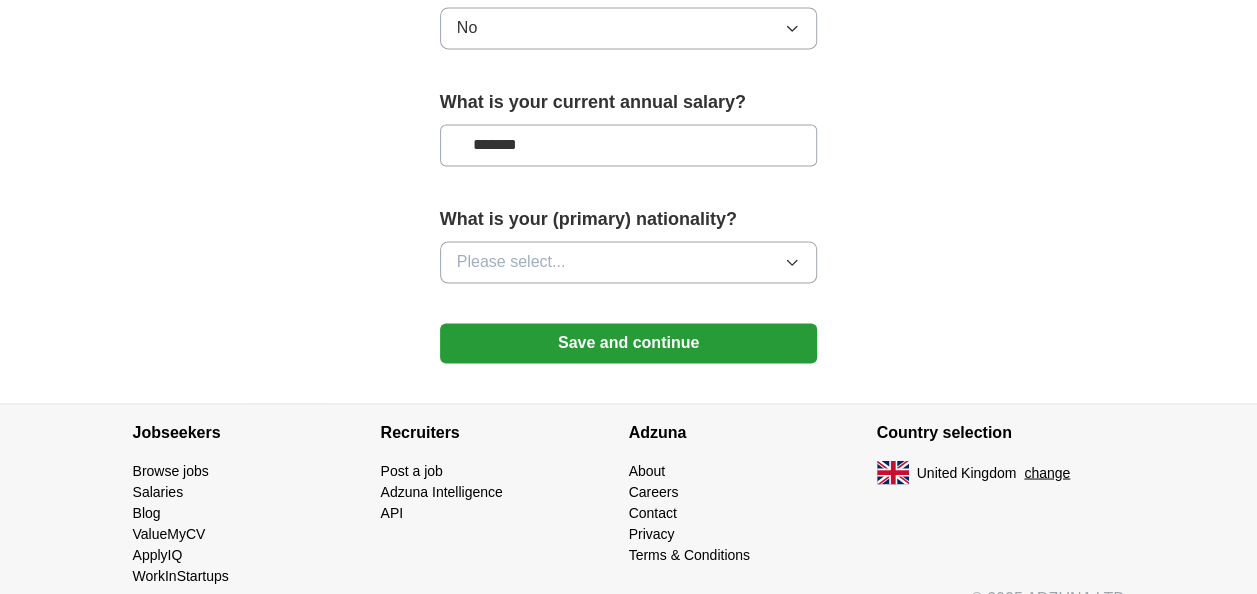 click on "Please select..." at bounding box center [629, 262] 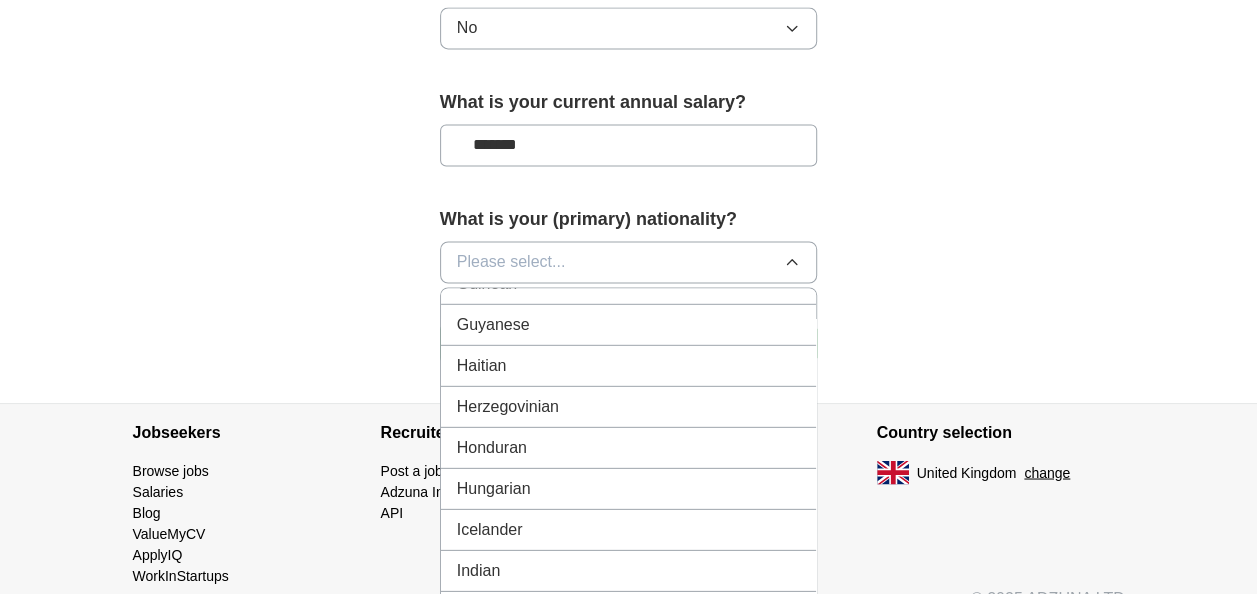 scroll, scrollTop: 3048, scrollLeft: 0, axis: vertical 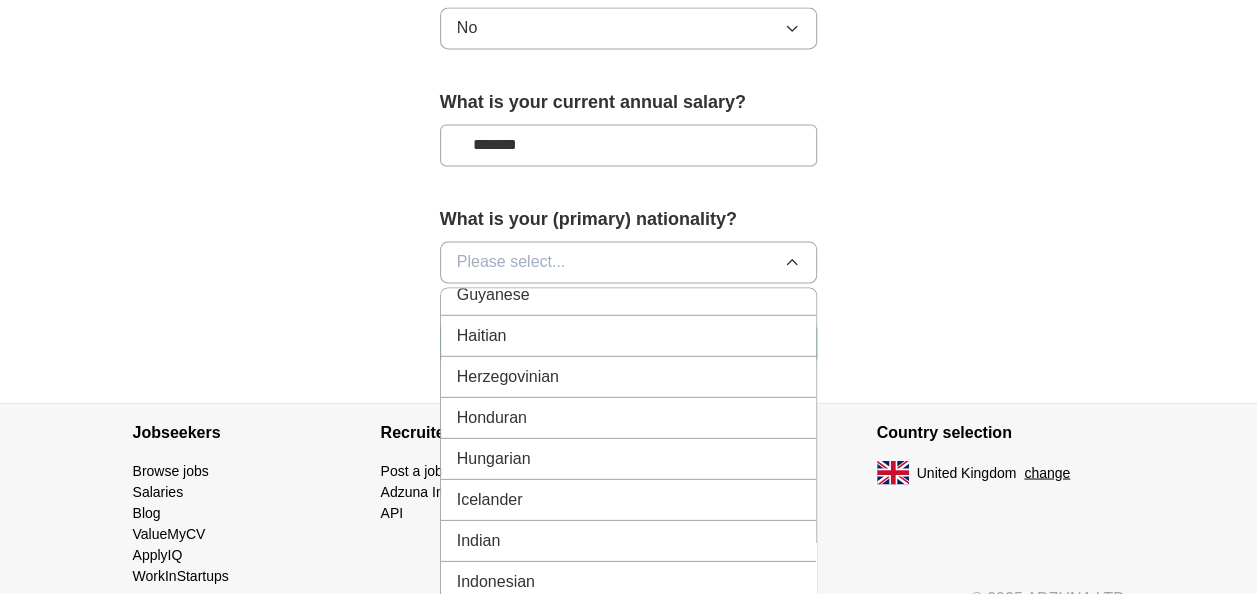 click on "Hungarian" at bounding box center [629, 458] 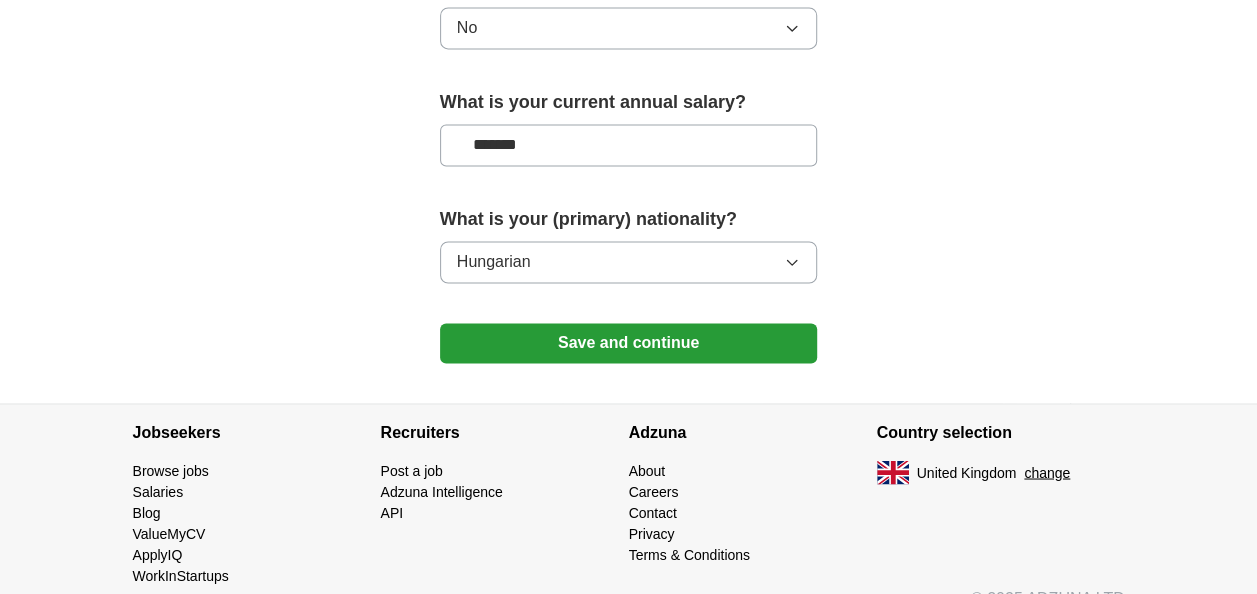 click on "Save and continue" at bounding box center [629, 343] 